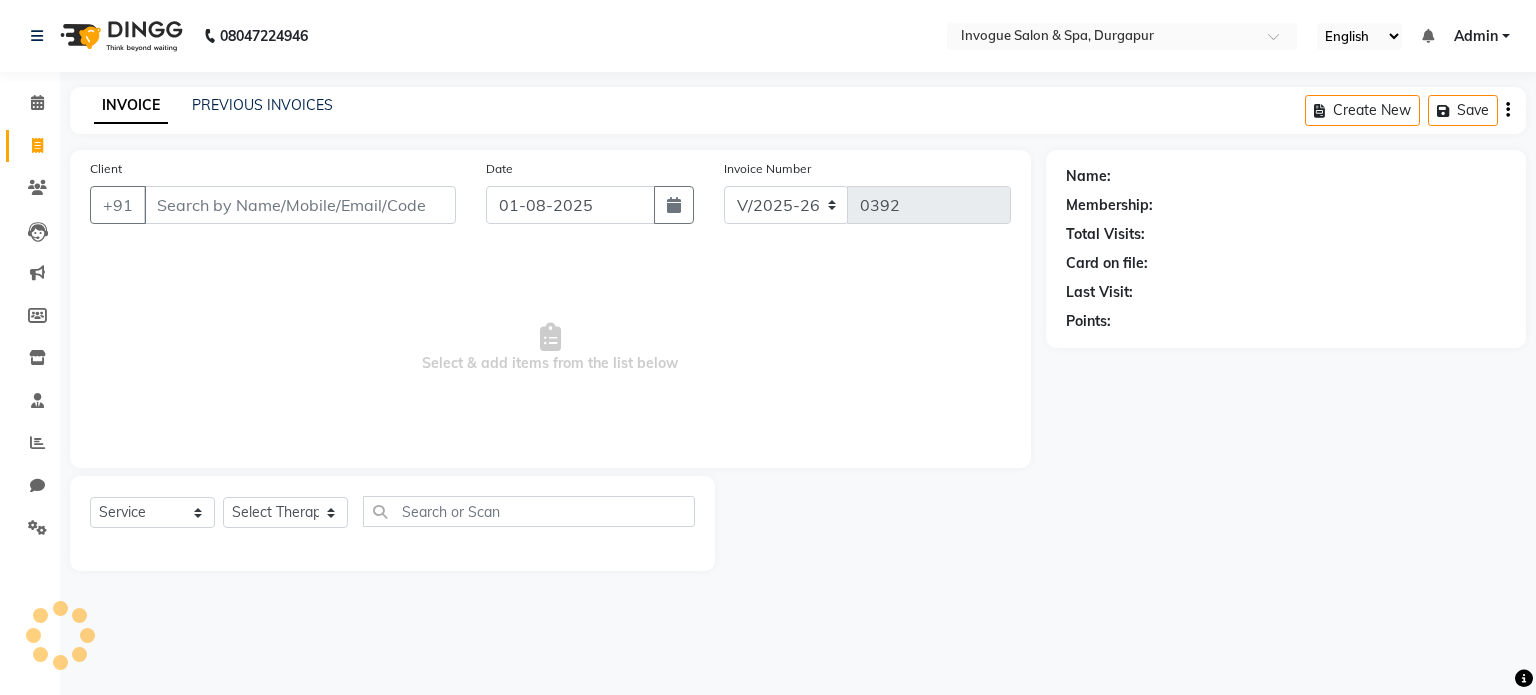 select on "8086" 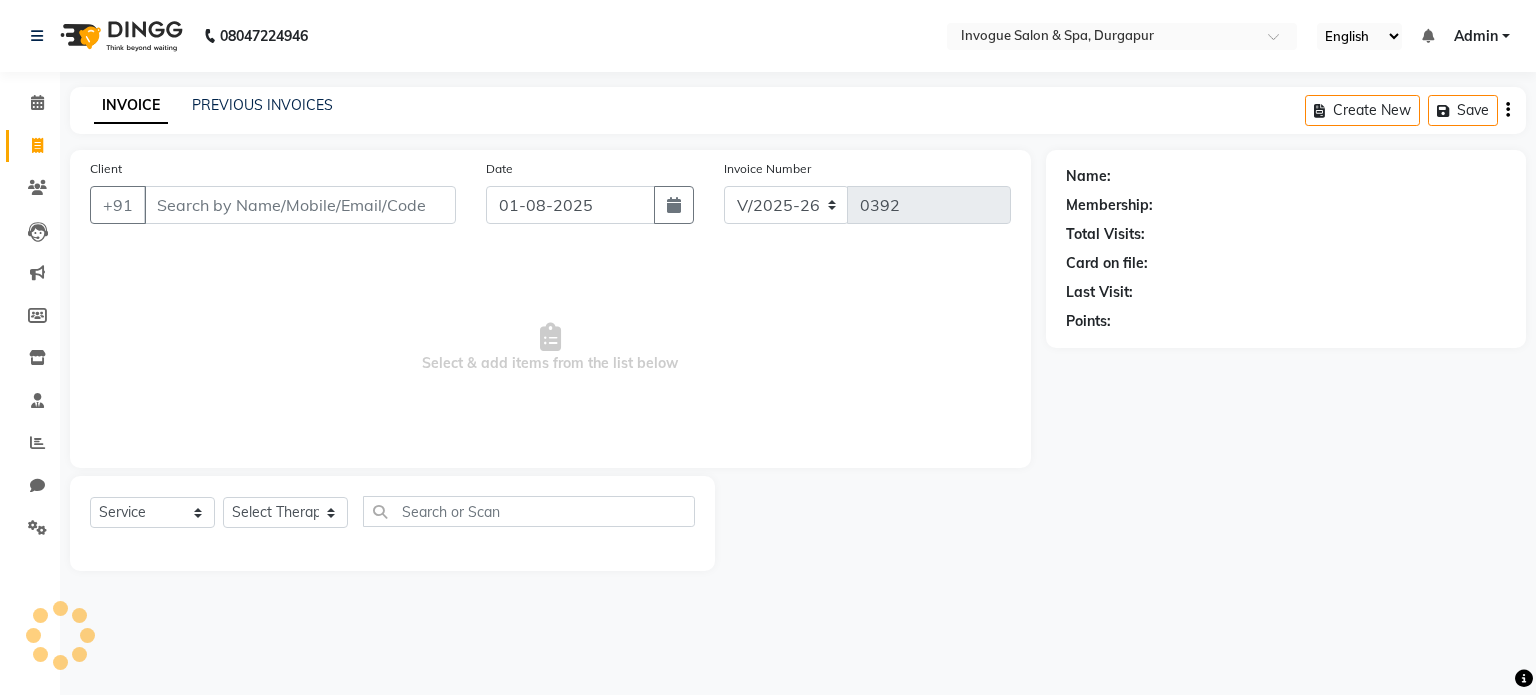 scroll, scrollTop: 0, scrollLeft: 0, axis: both 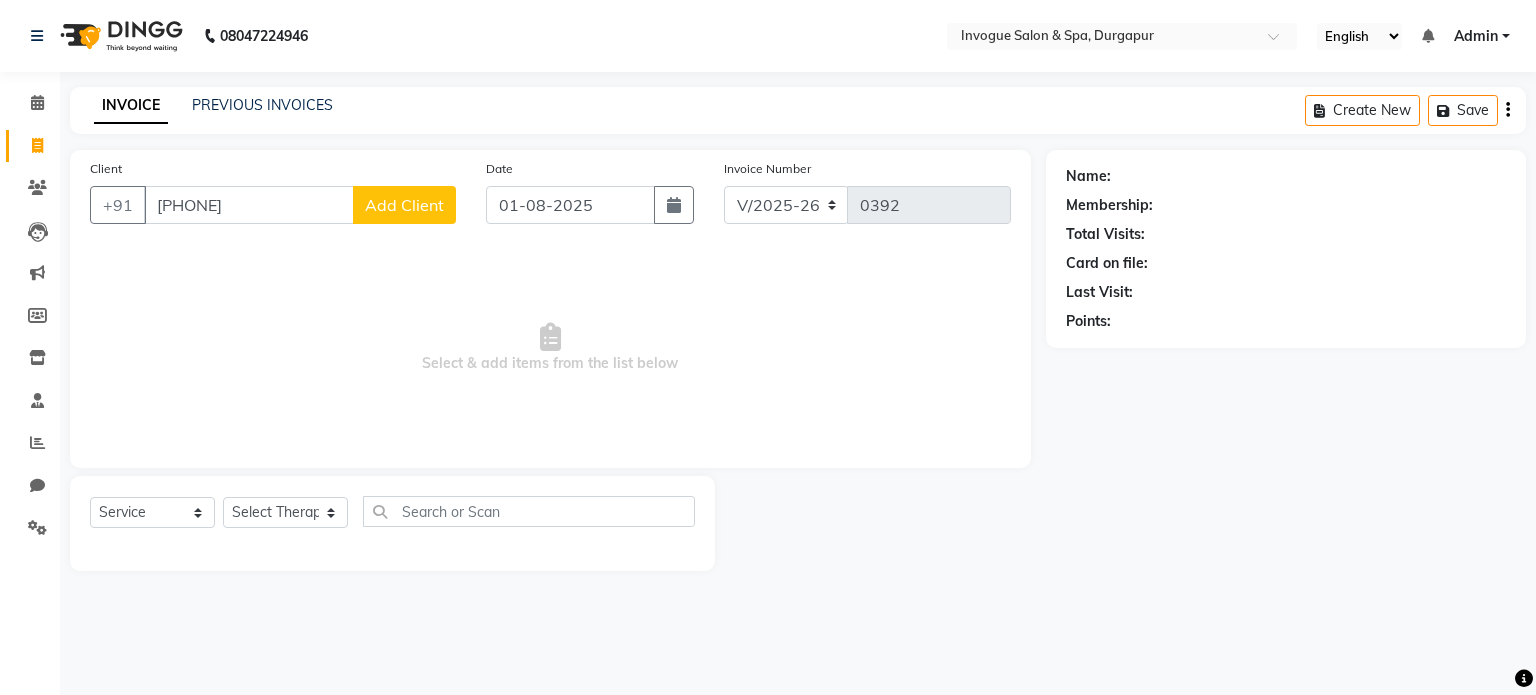 type on "[PHONE]" 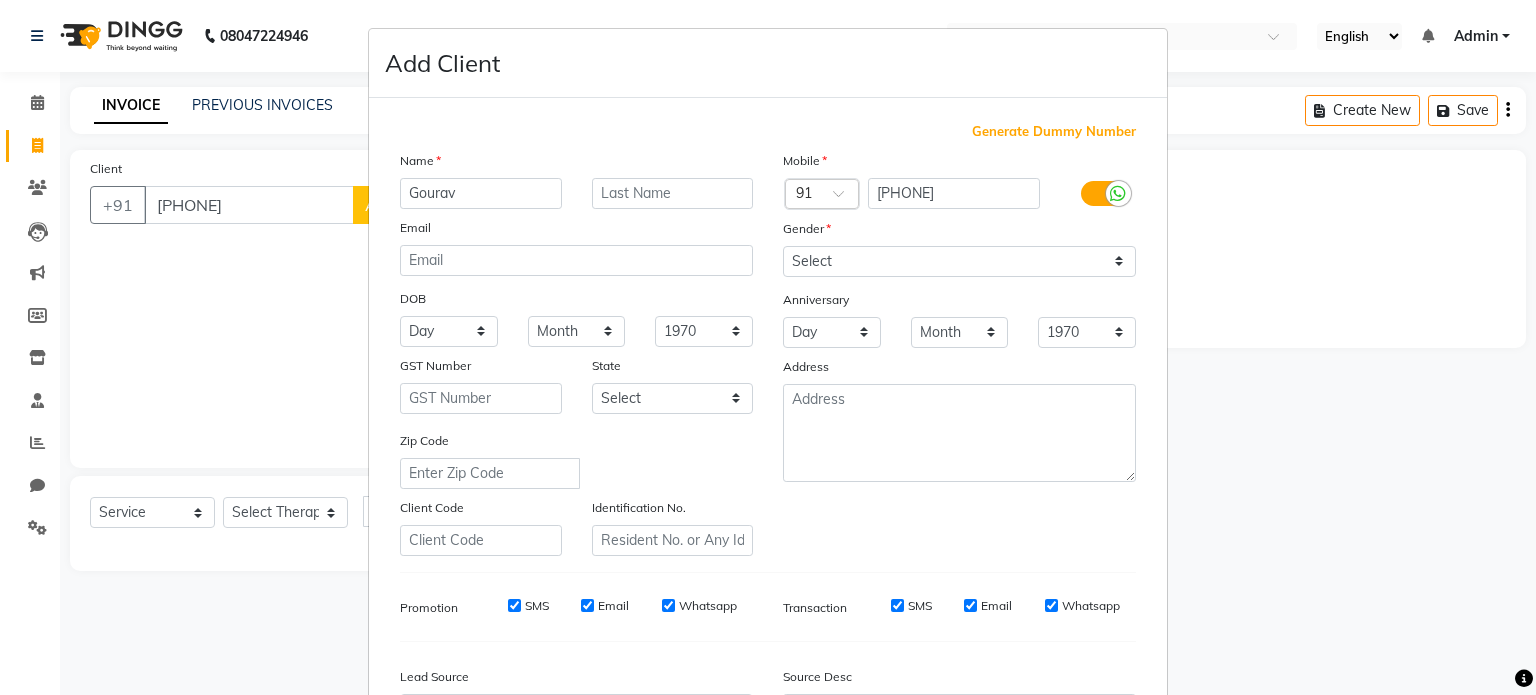 type on "Gourav" 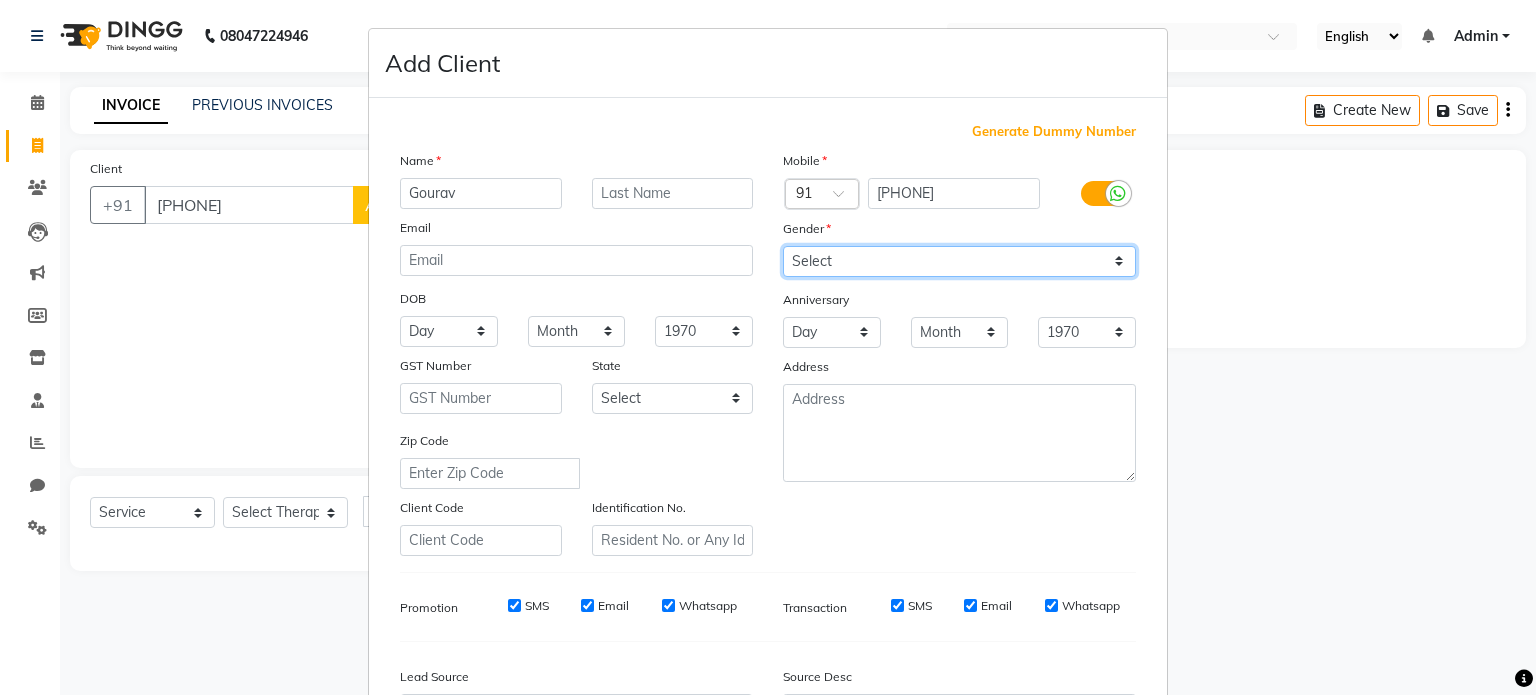 drag, startPoint x: 1066, startPoint y: 257, endPoint x: 998, endPoint y: 267, distance: 68.73136 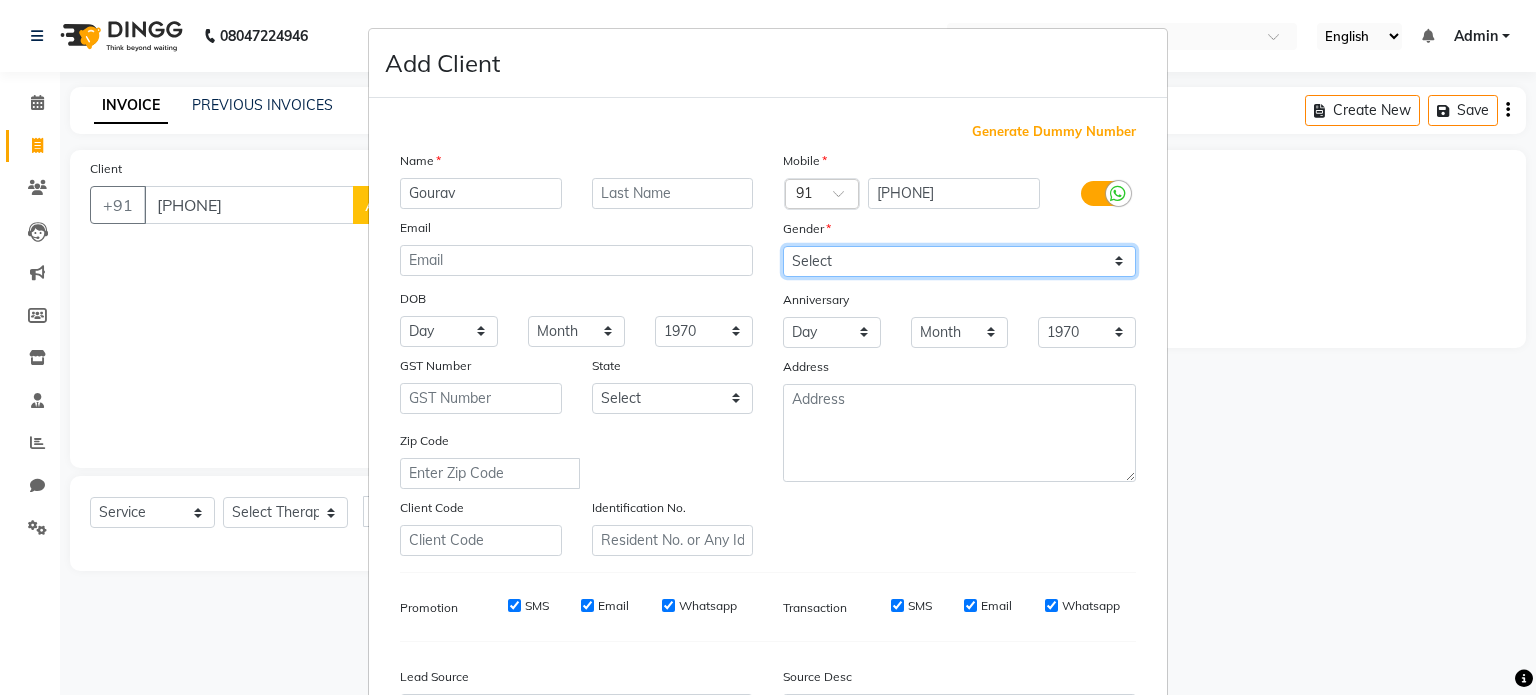 click on "Select Male Female Other Prefer Not To Say" at bounding box center (959, 261) 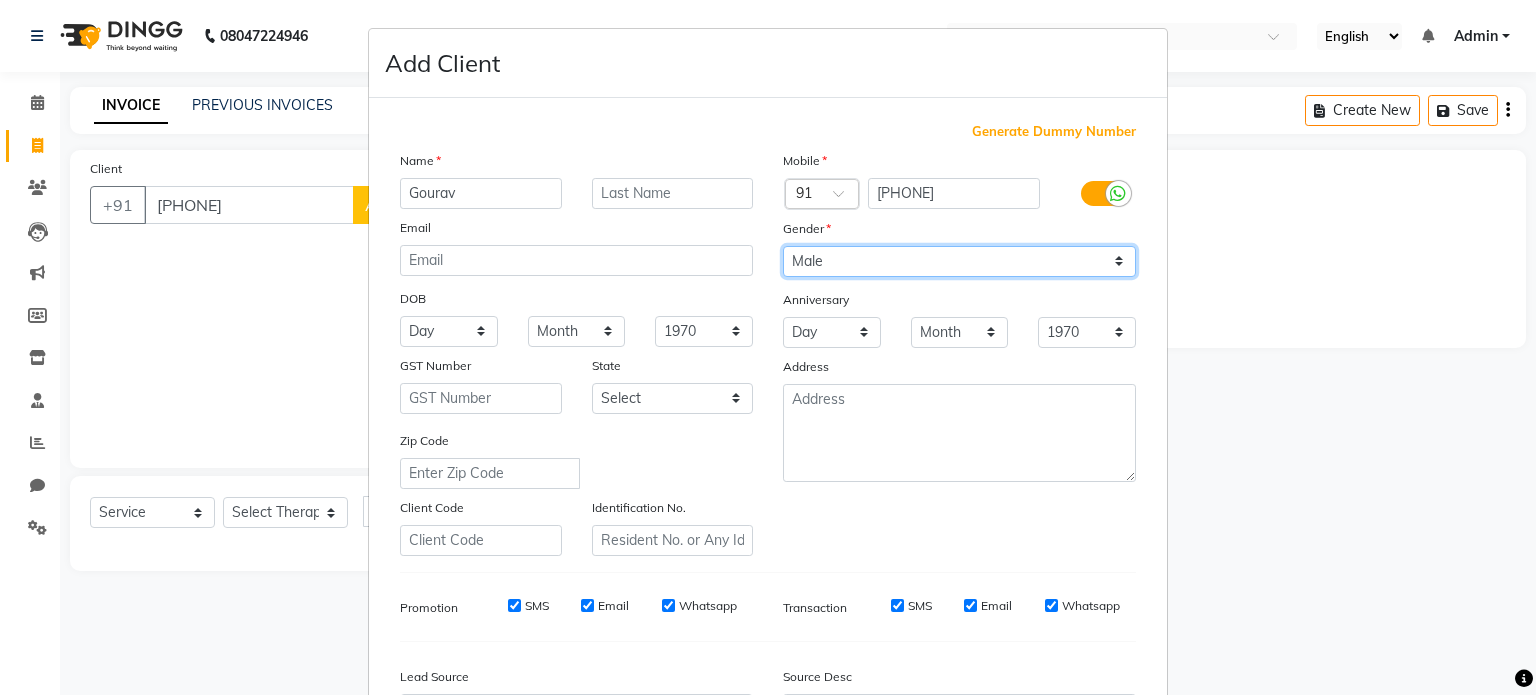 click on "Select Male Female Other Prefer Not To Say" at bounding box center [959, 261] 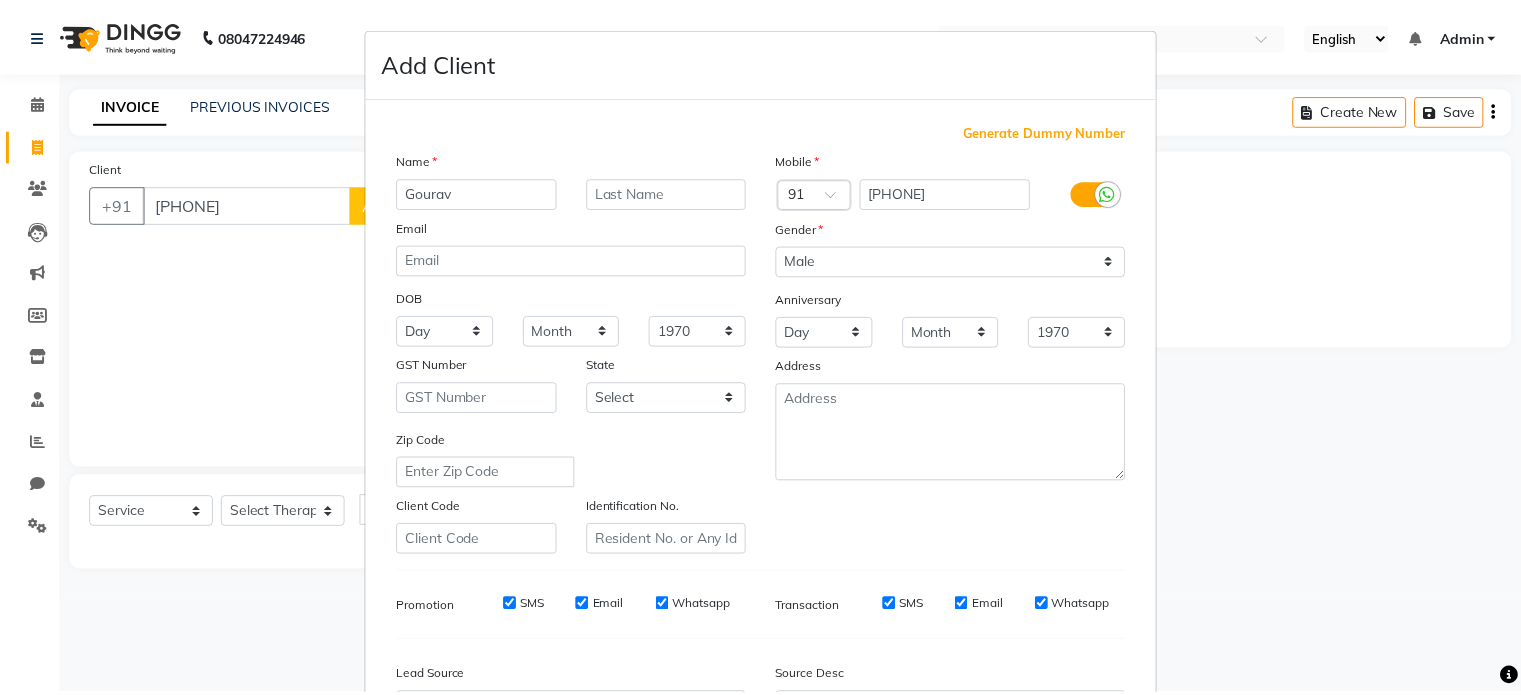 scroll, scrollTop: 237, scrollLeft: 0, axis: vertical 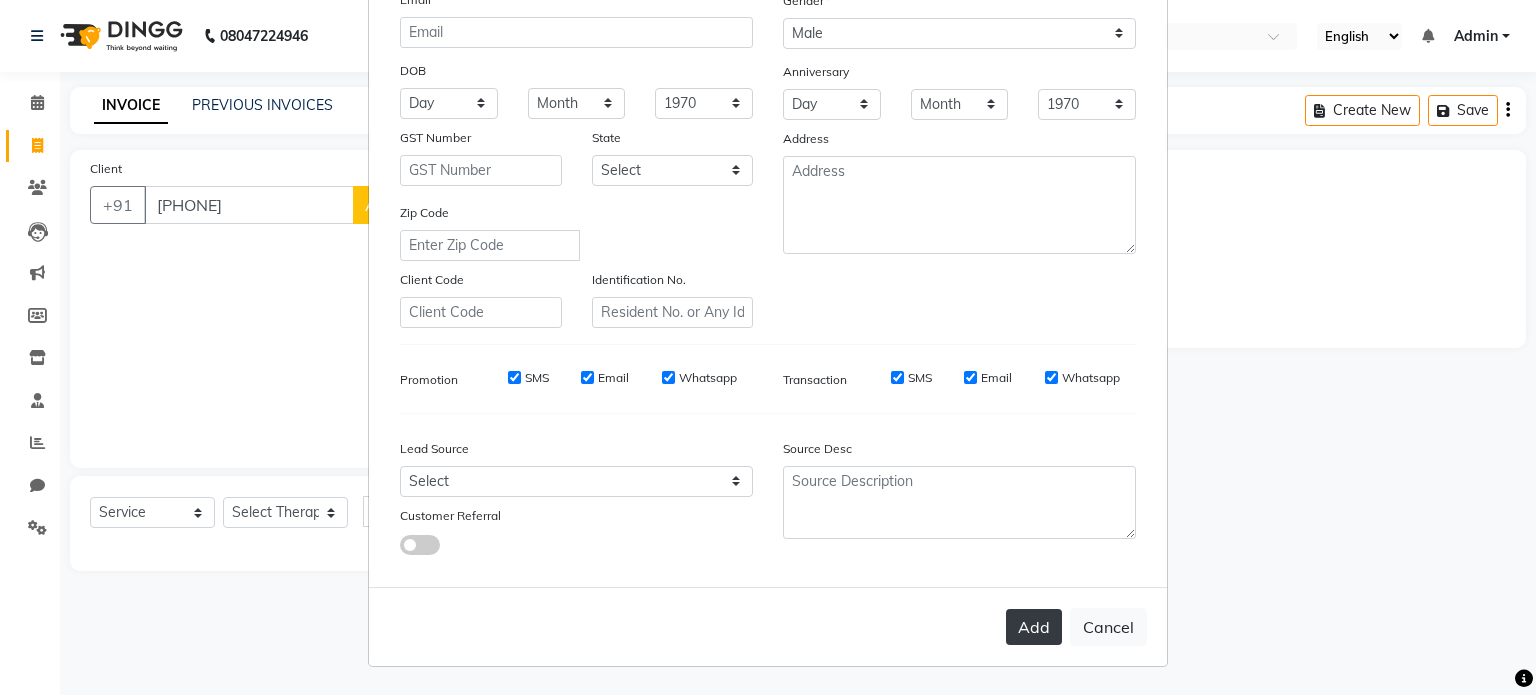 click on "Add" at bounding box center [1034, 627] 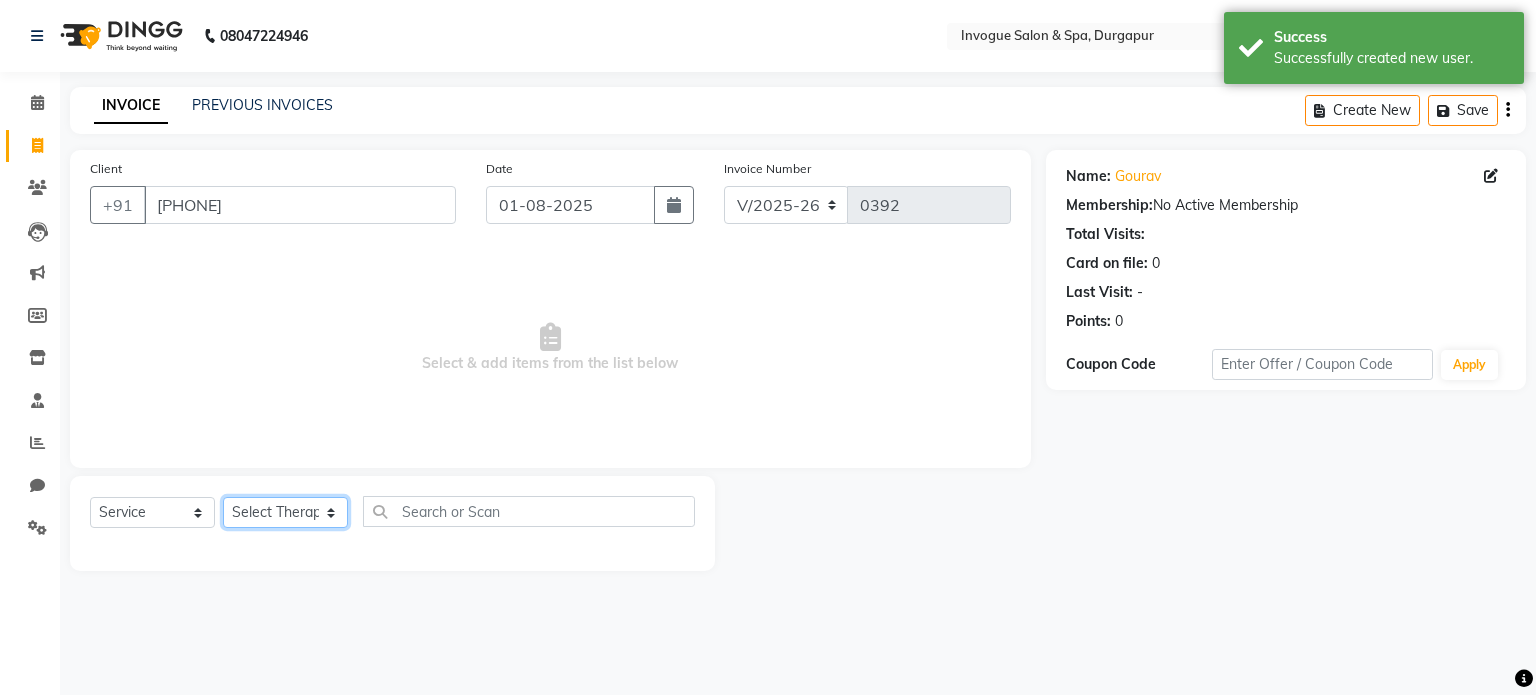 click on "Select Therapist Abhijeet  Ayesha Beauty  Madhu Nandini   Prashant Priyanka   Riya [FIRST] ( Spa Therapist )  Simi" 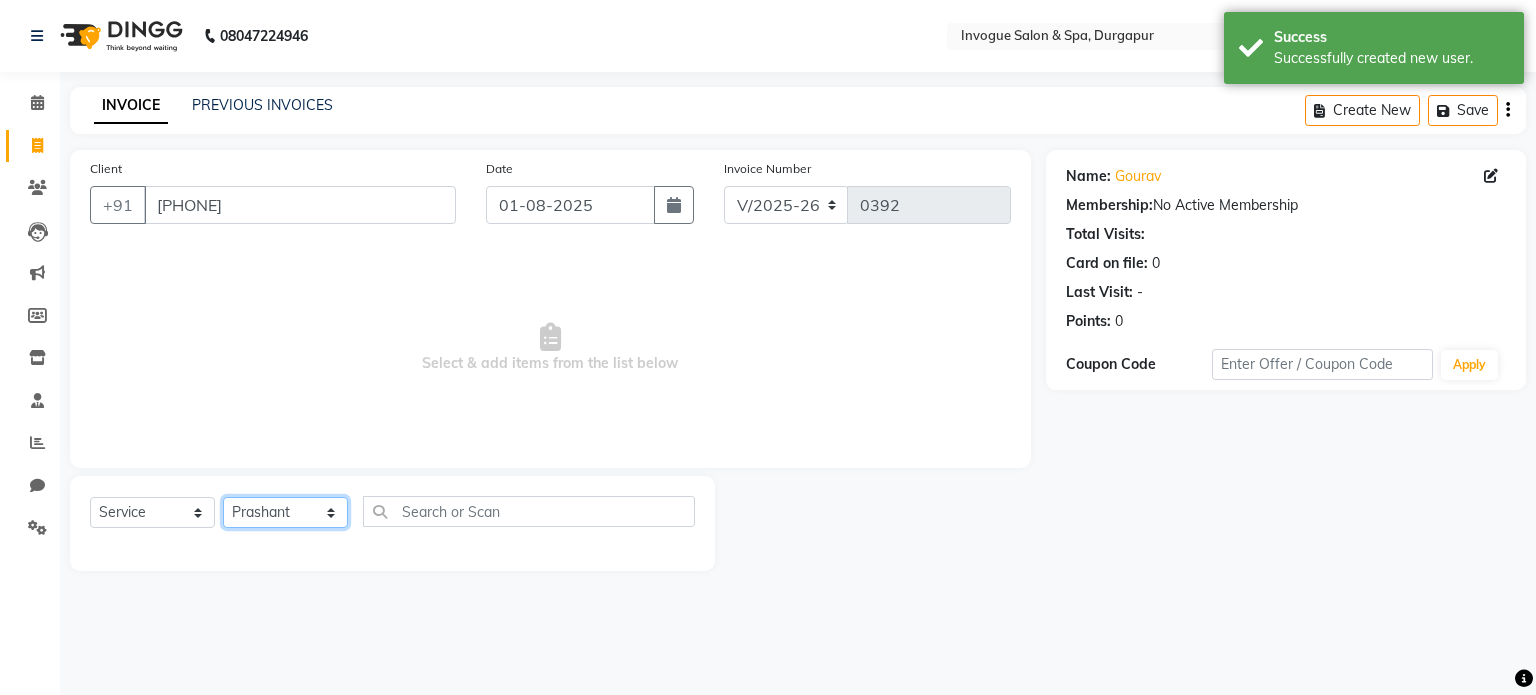 click on "Select Therapist Abhijeet  Ayesha Beauty  Madhu Nandini   Prashant Priyanka   Riya [FIRST] ( Spa Therapist )  Simi" 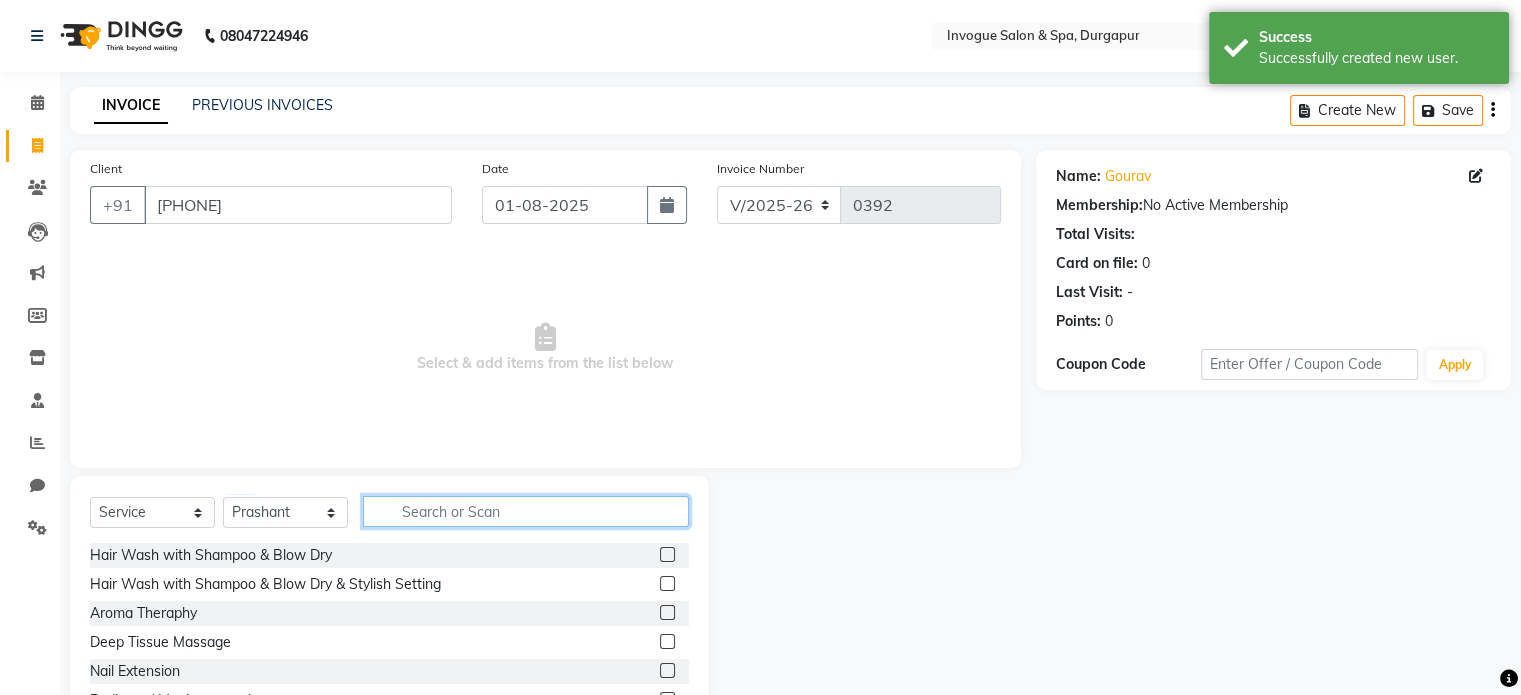 click 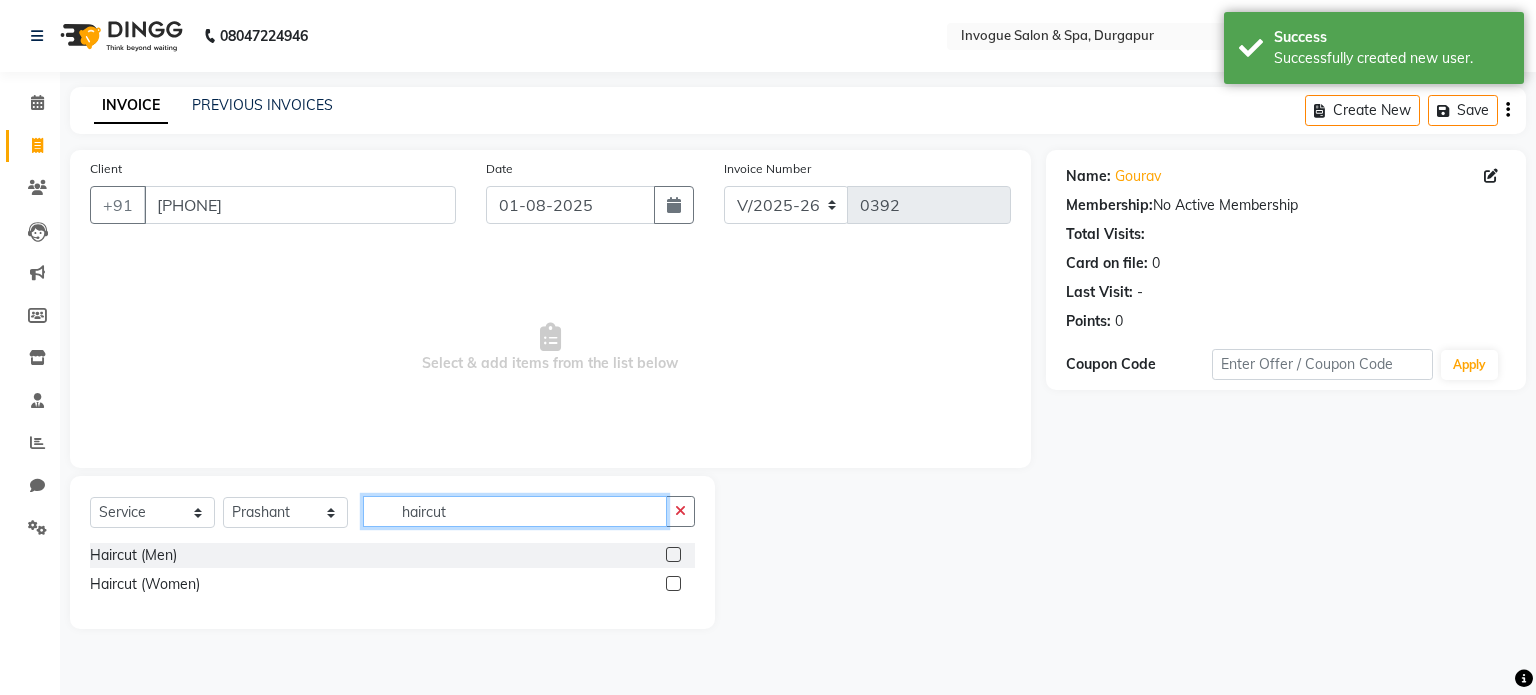 type on "haircut" 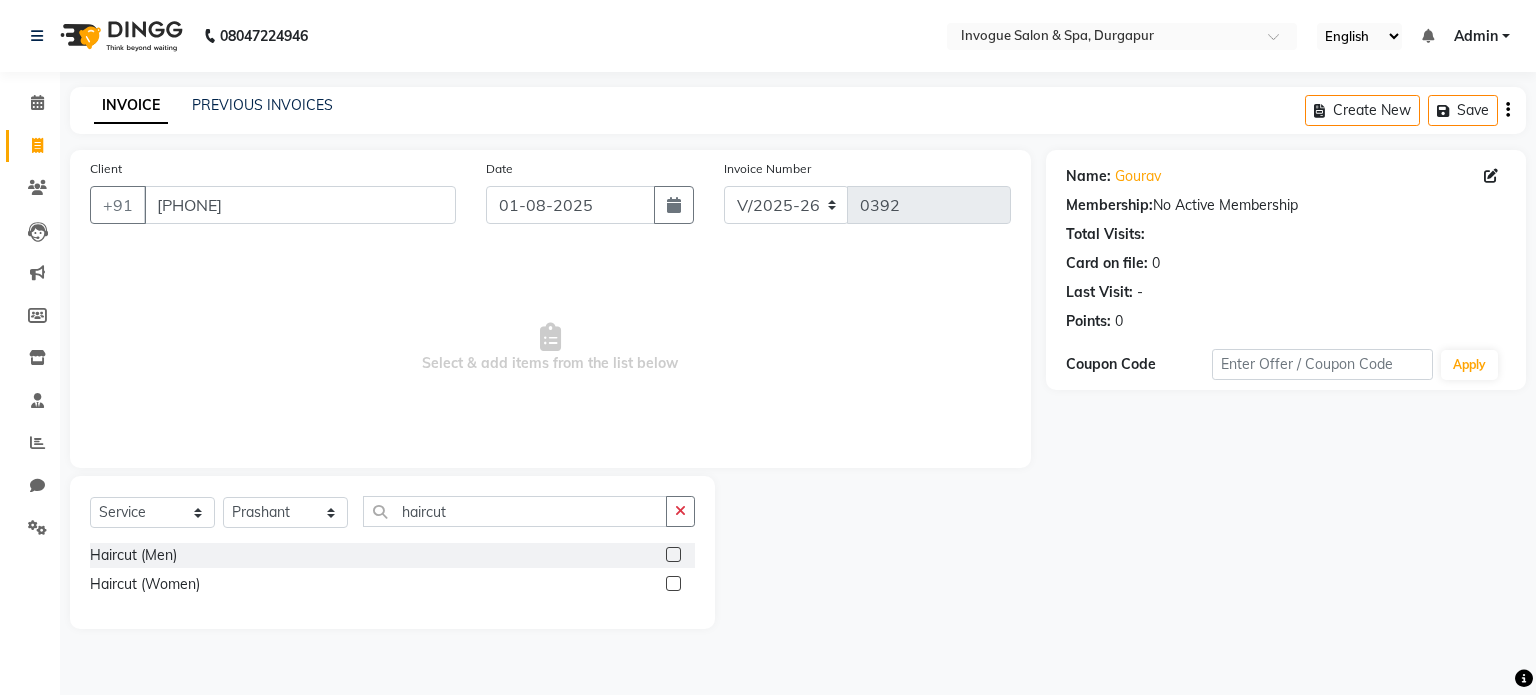 click 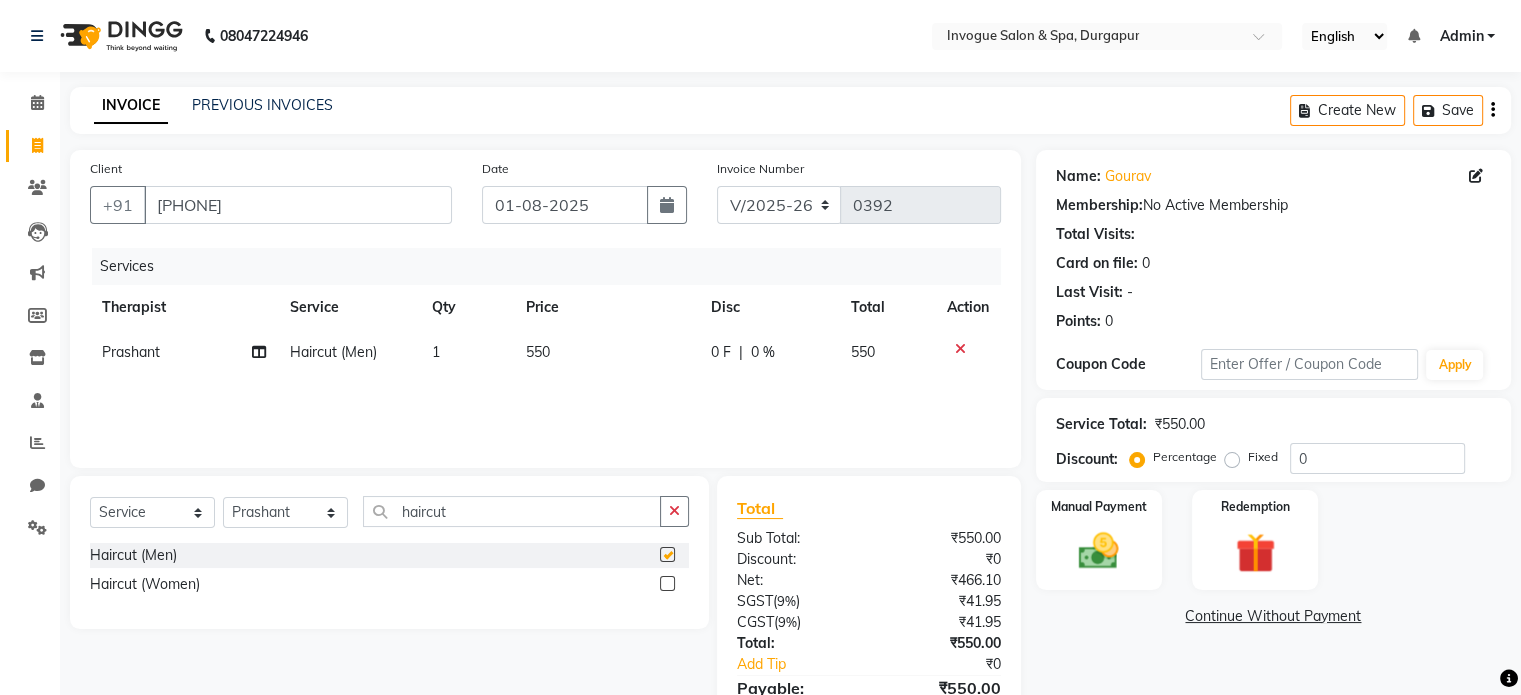 checkbox on "false" 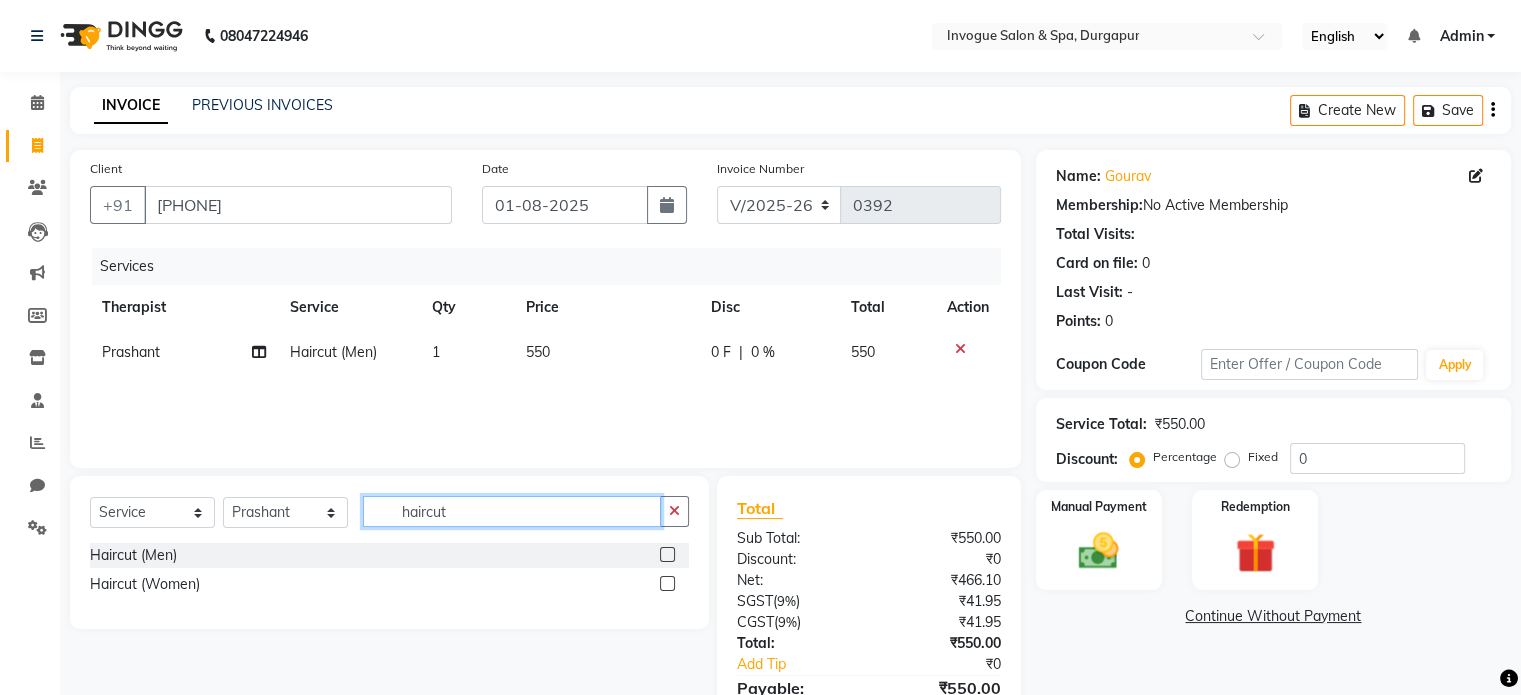 click on "haircut" 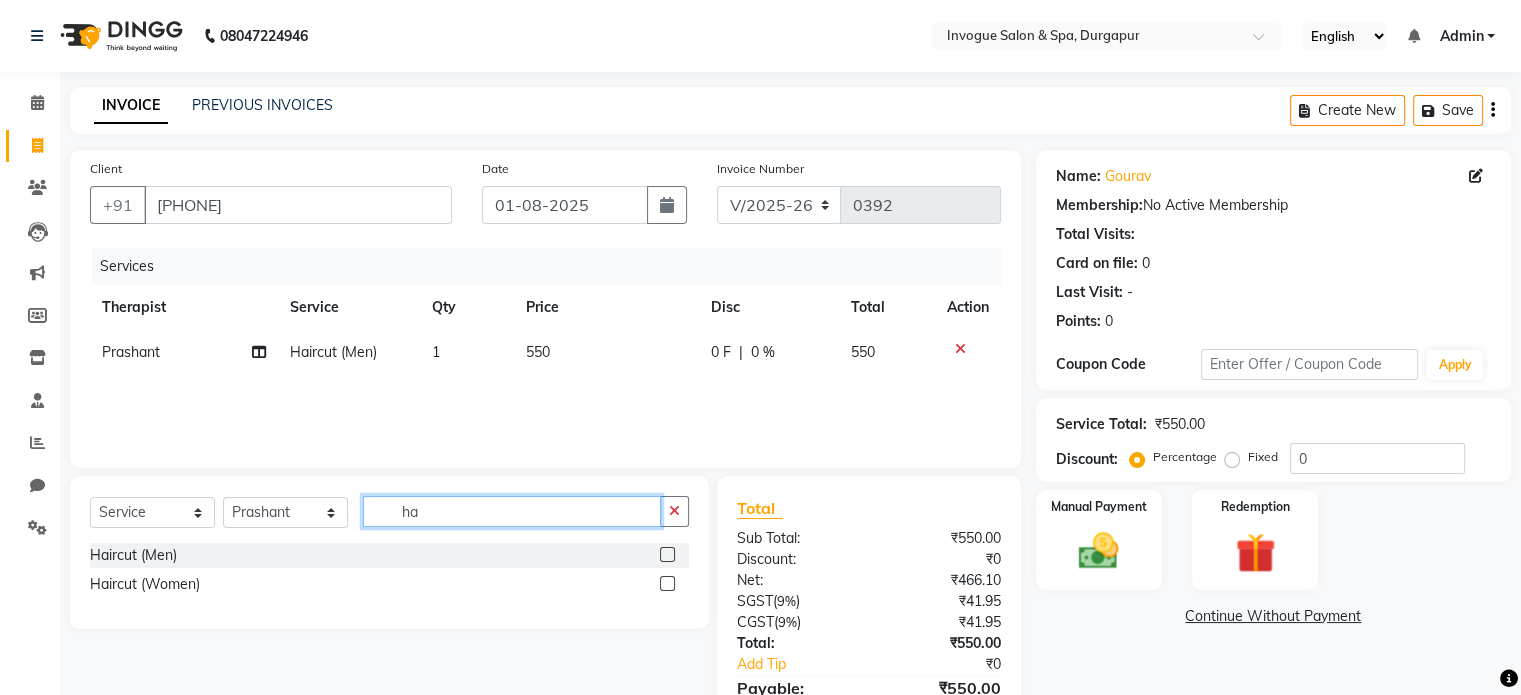 type on "h" 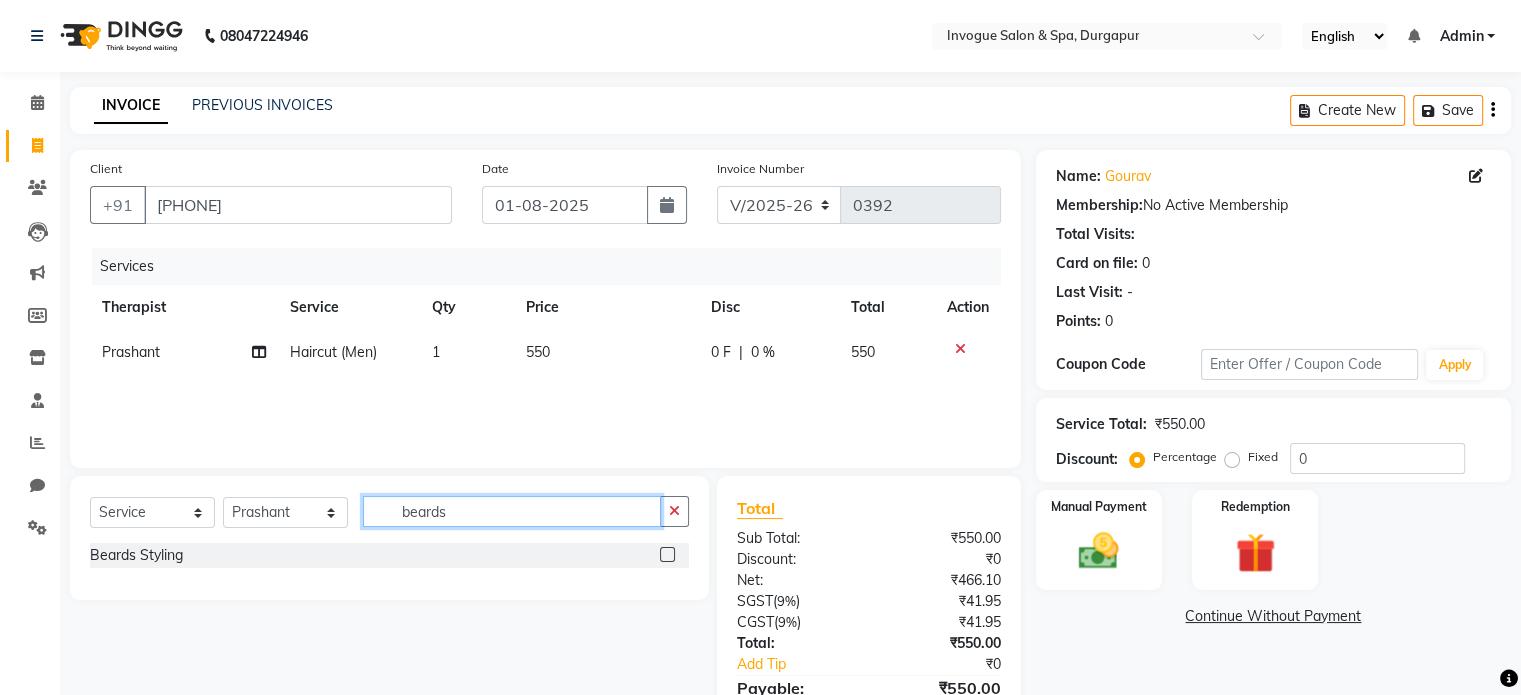 type on "beards" 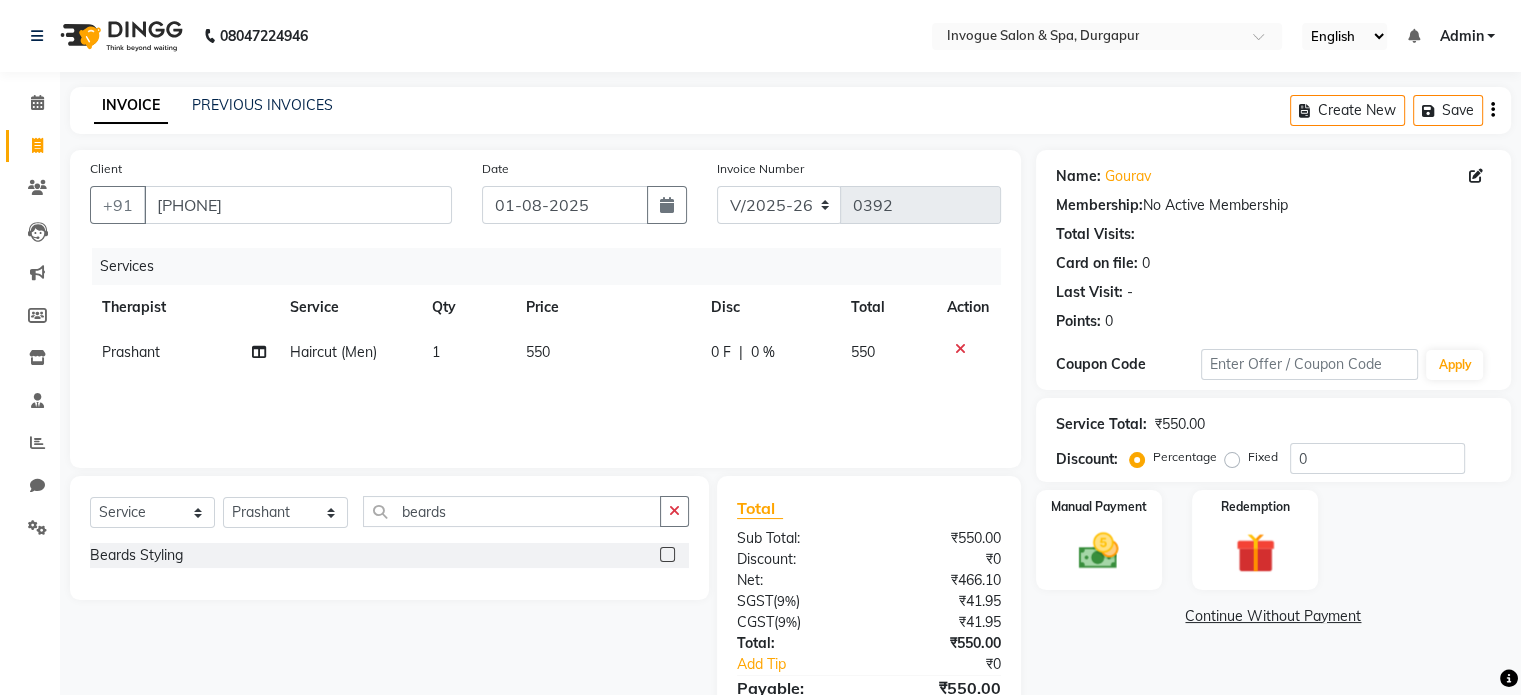 click 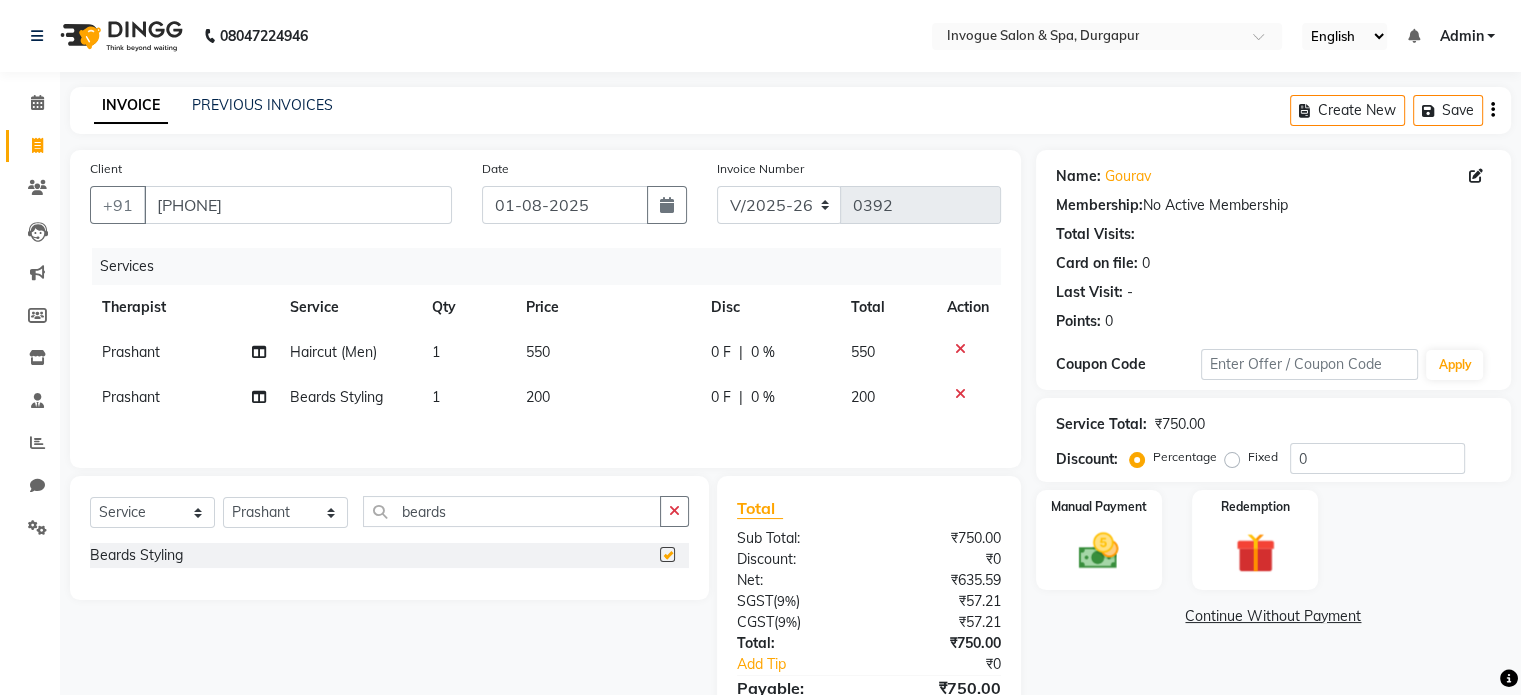 checkbox on "false" 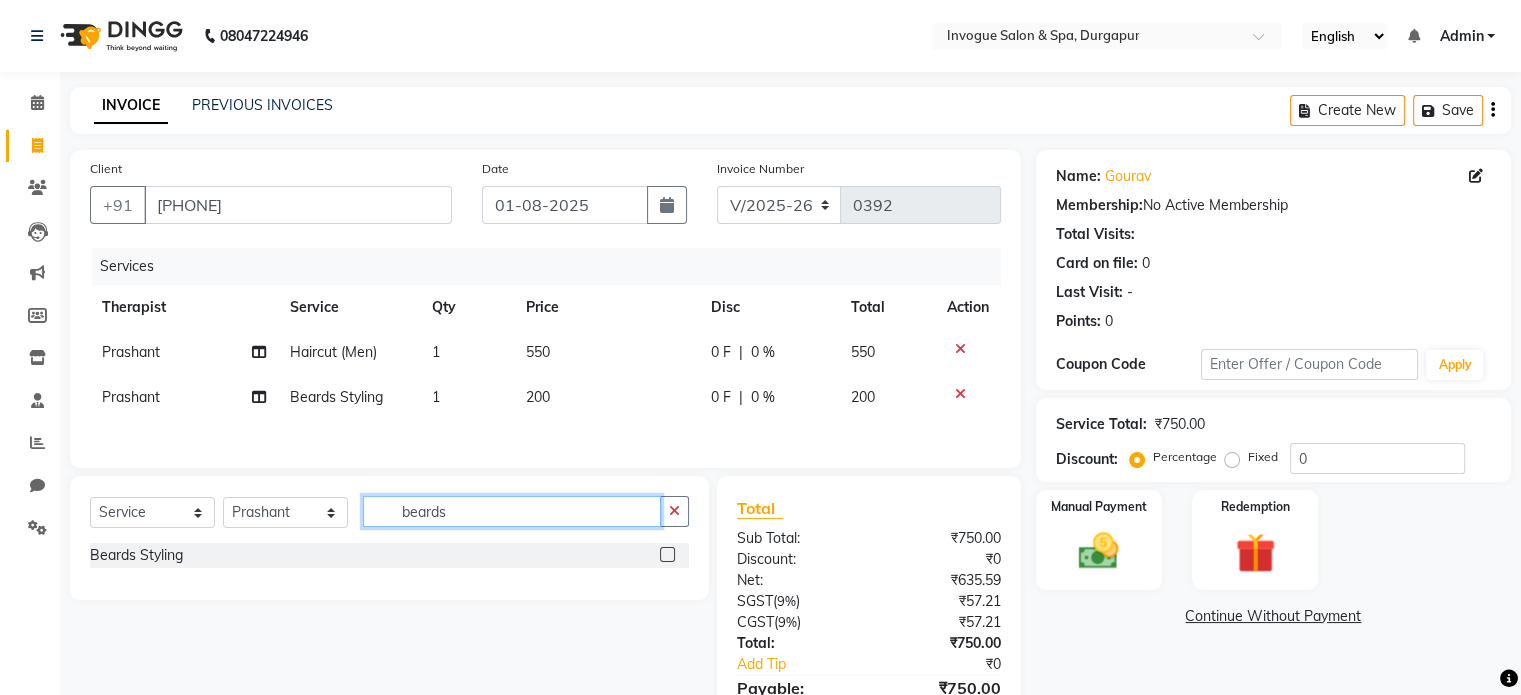click on "beards" 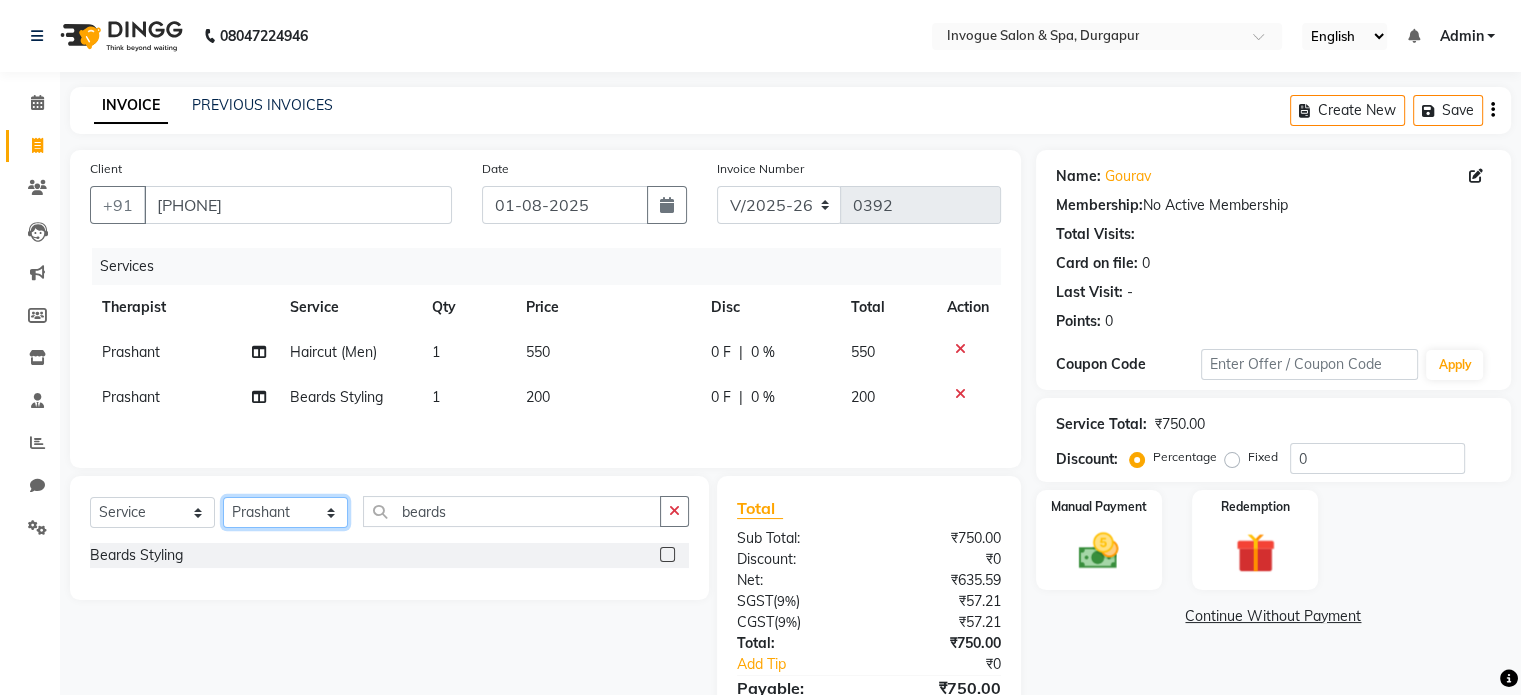 click on "Select Therapist Abhijeet  Ayesha Beauty  Madhu Nandini   Prashant Priyanka   Riya [FIRST] ( Spa Therapist )  Simi" 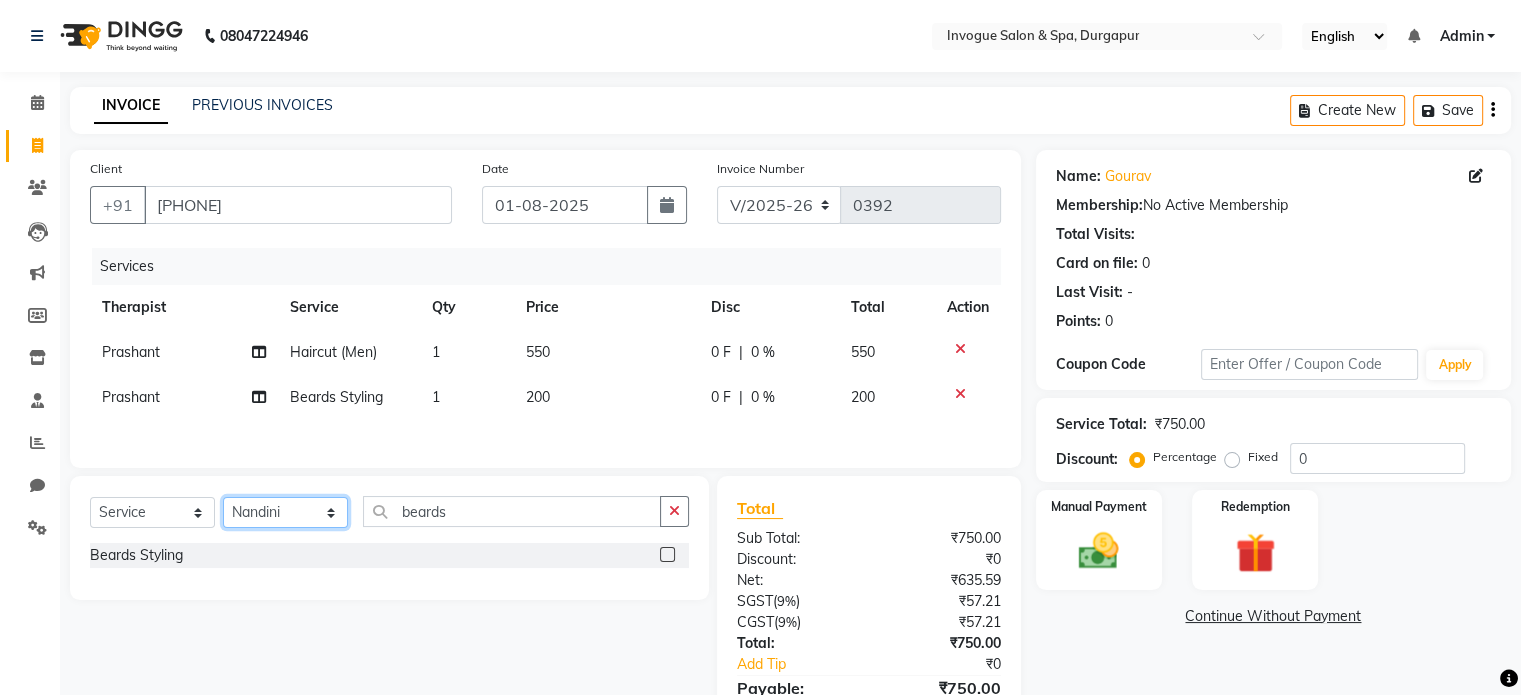 click on "Select Therapist Abhijeet  Ayesha Beauty  Madhu Nandini   Prashant Priyanka   Riya [FIRST] ( Spa Therapist )  Simi" 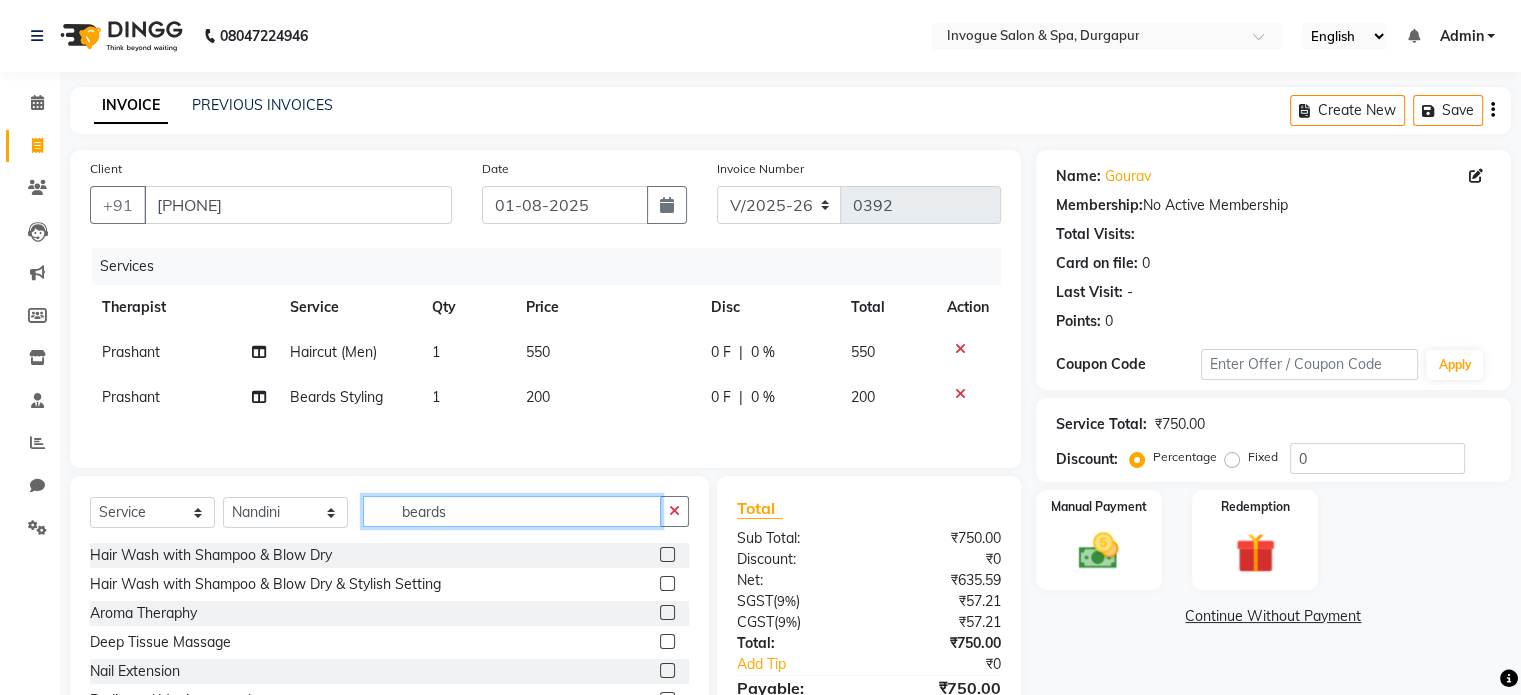 click on "beards" 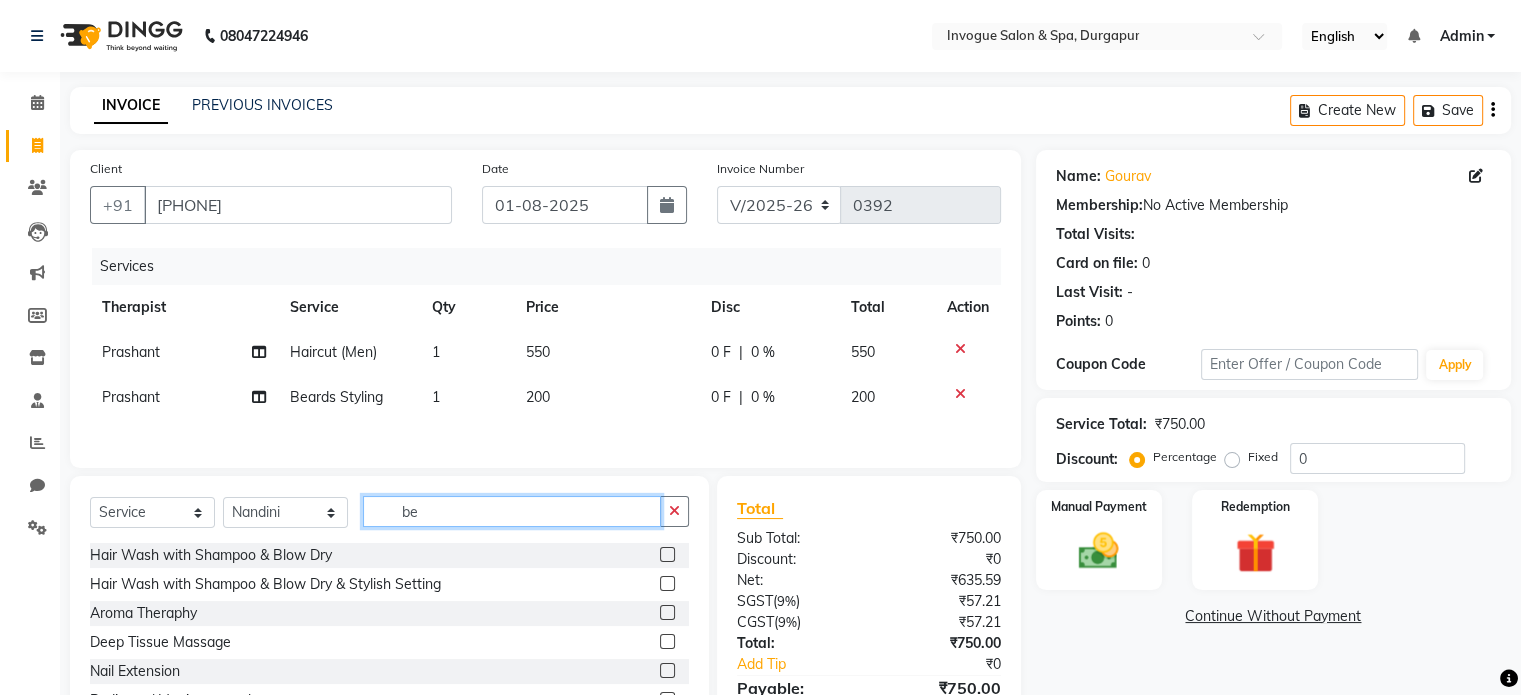 type on "b" 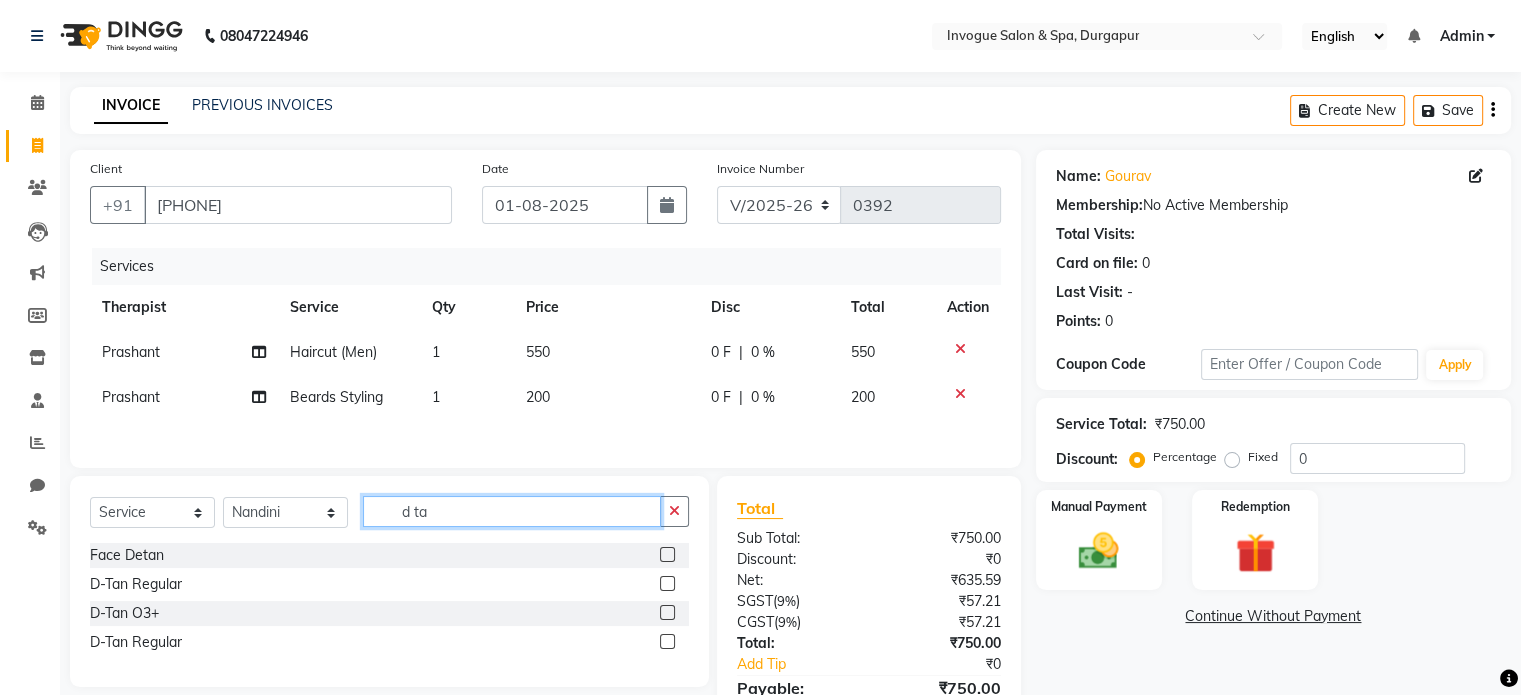 type on "d ta" 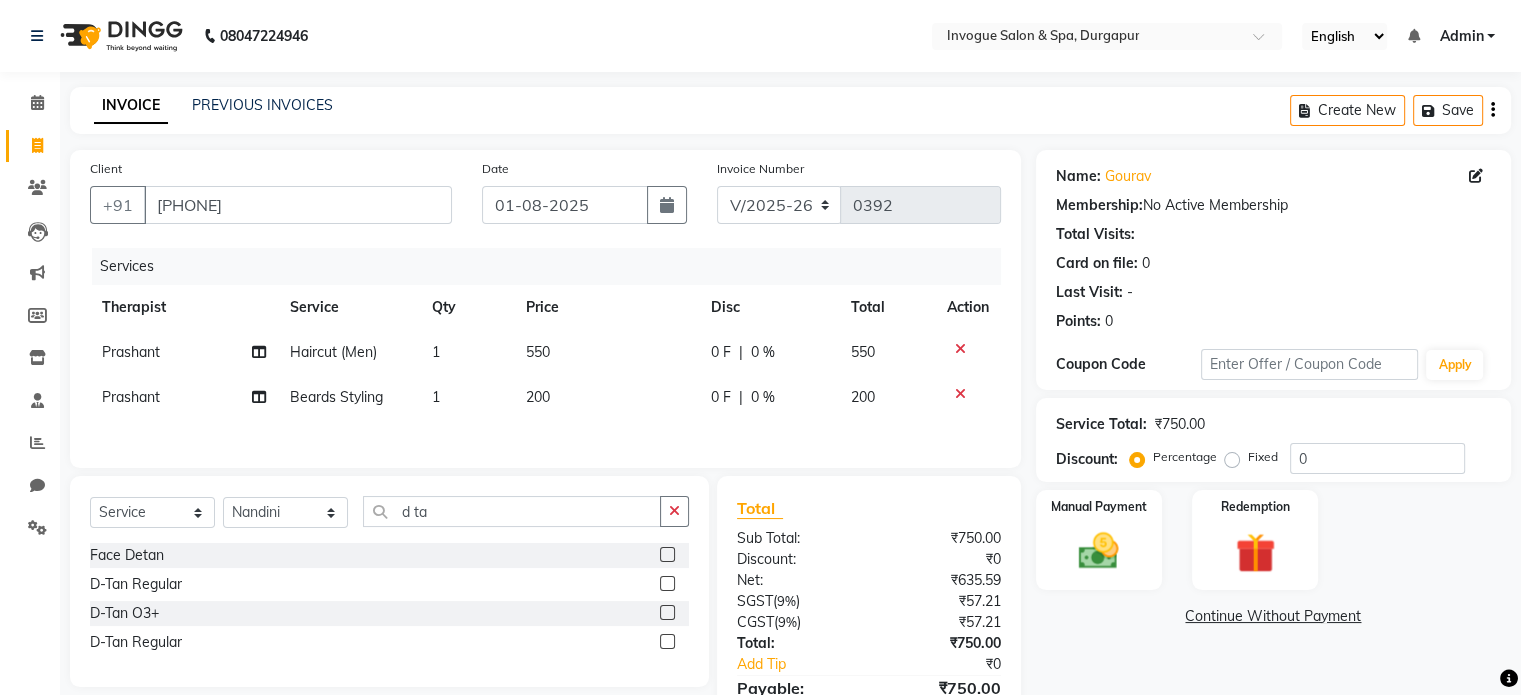 click 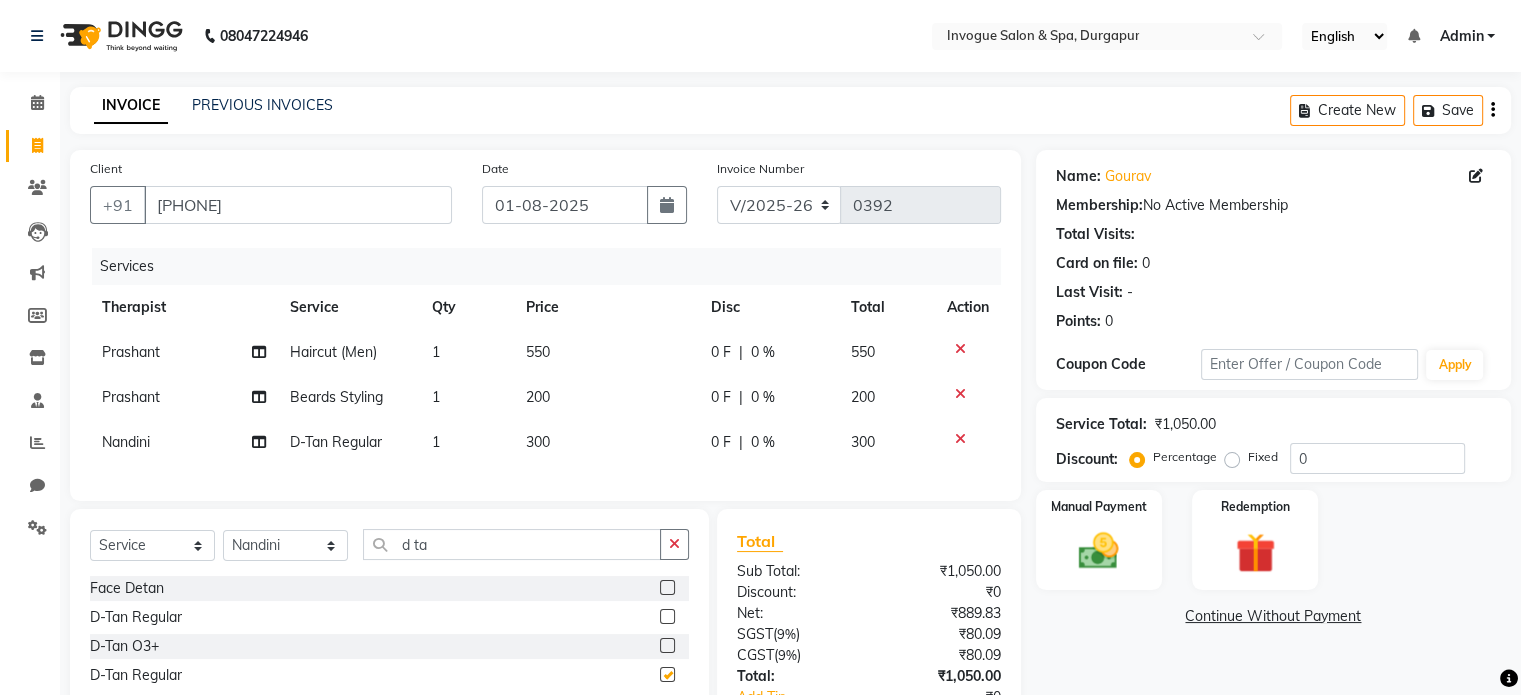 checkbox on "false" 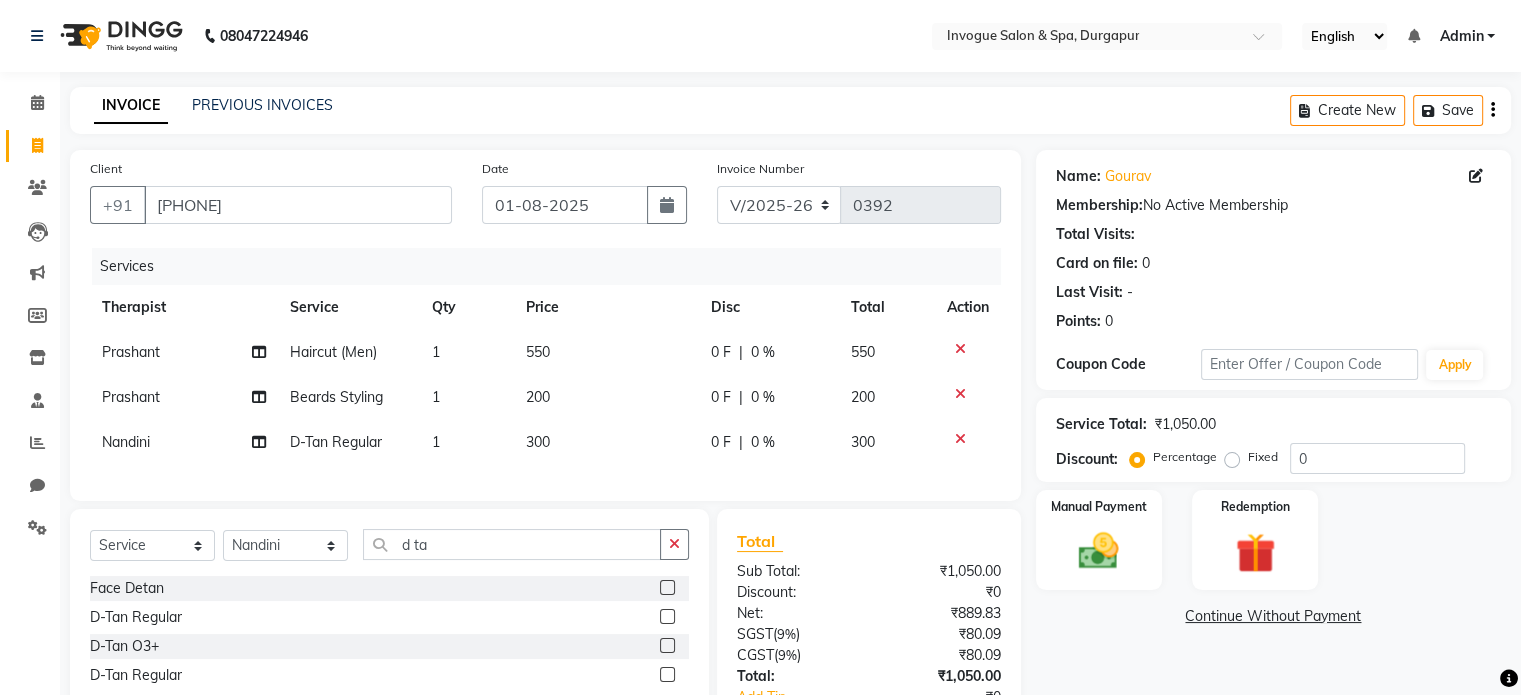 click 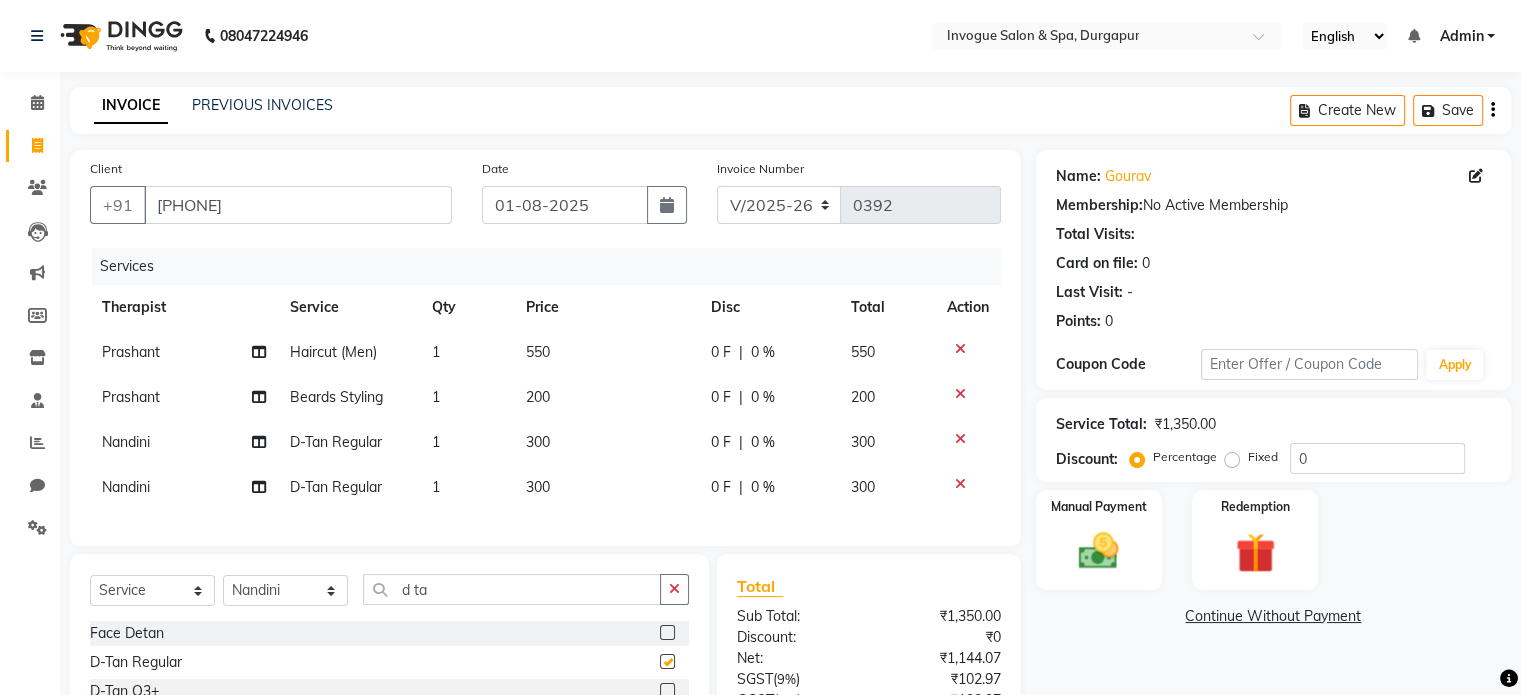 checkbox on "false" 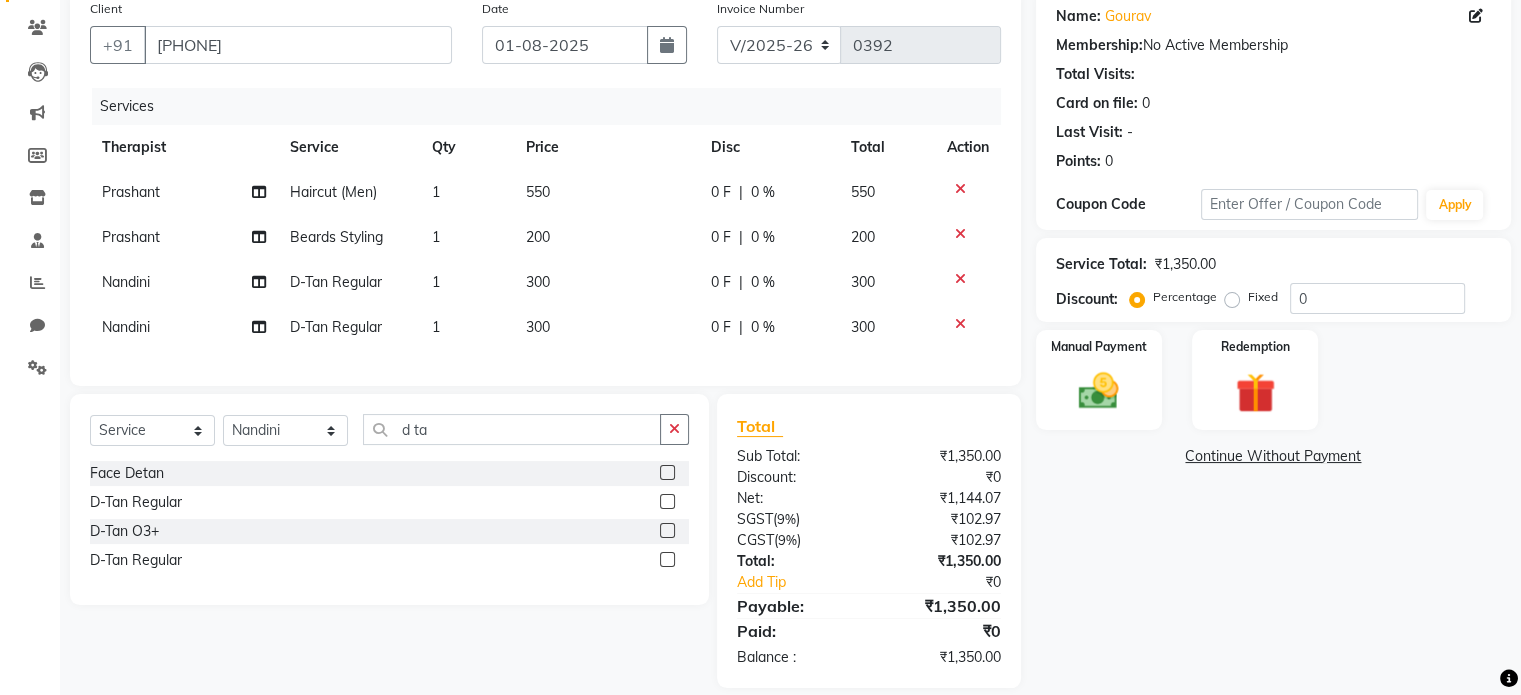 scroll, scrollTop: 198, scrollLeft: 0, axis: vertical 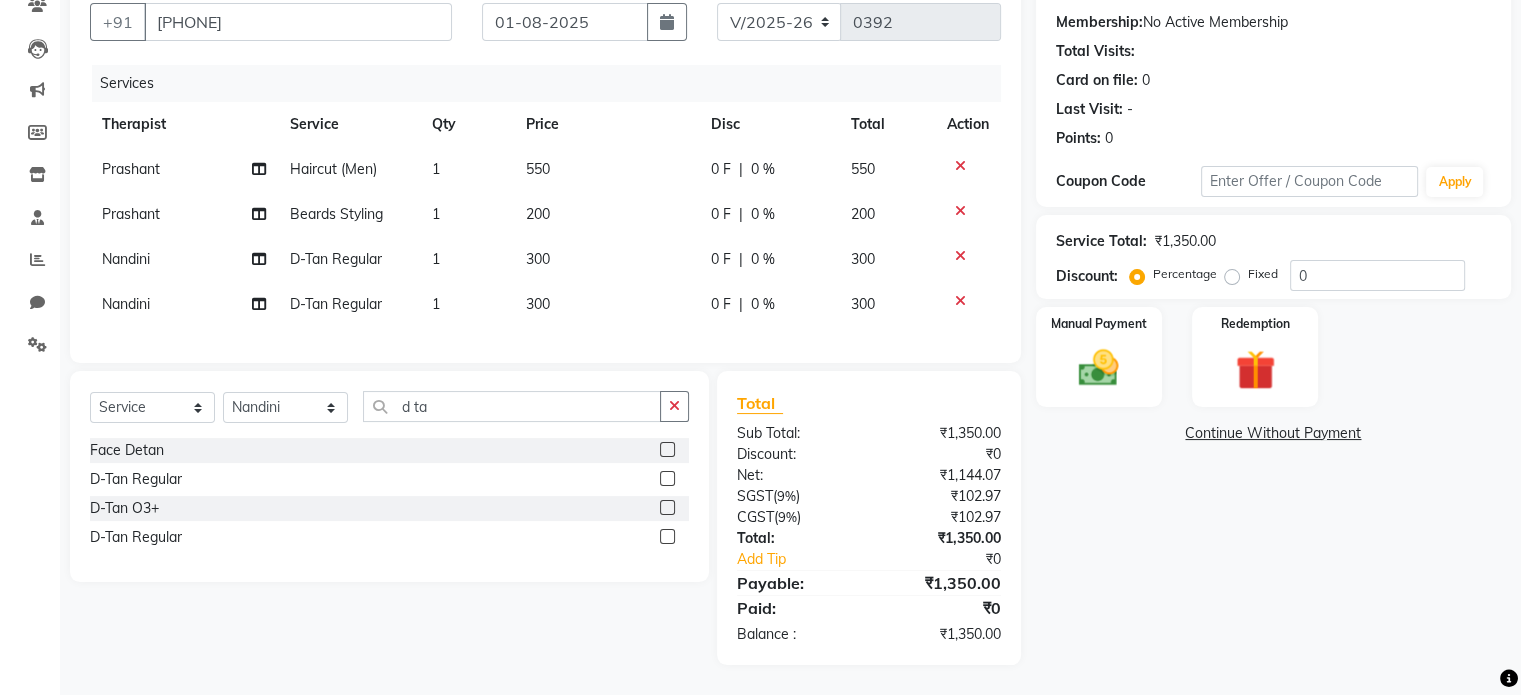 click 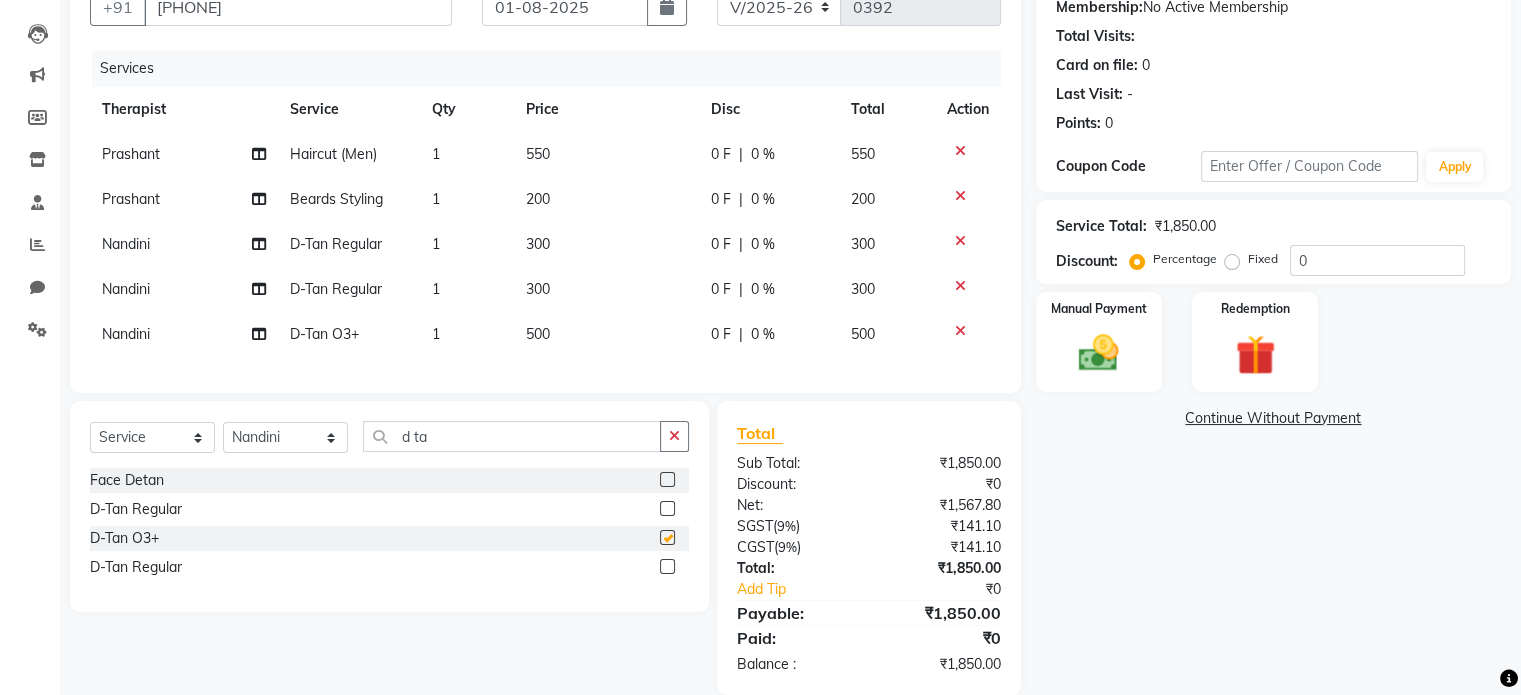 checkbox on "false" 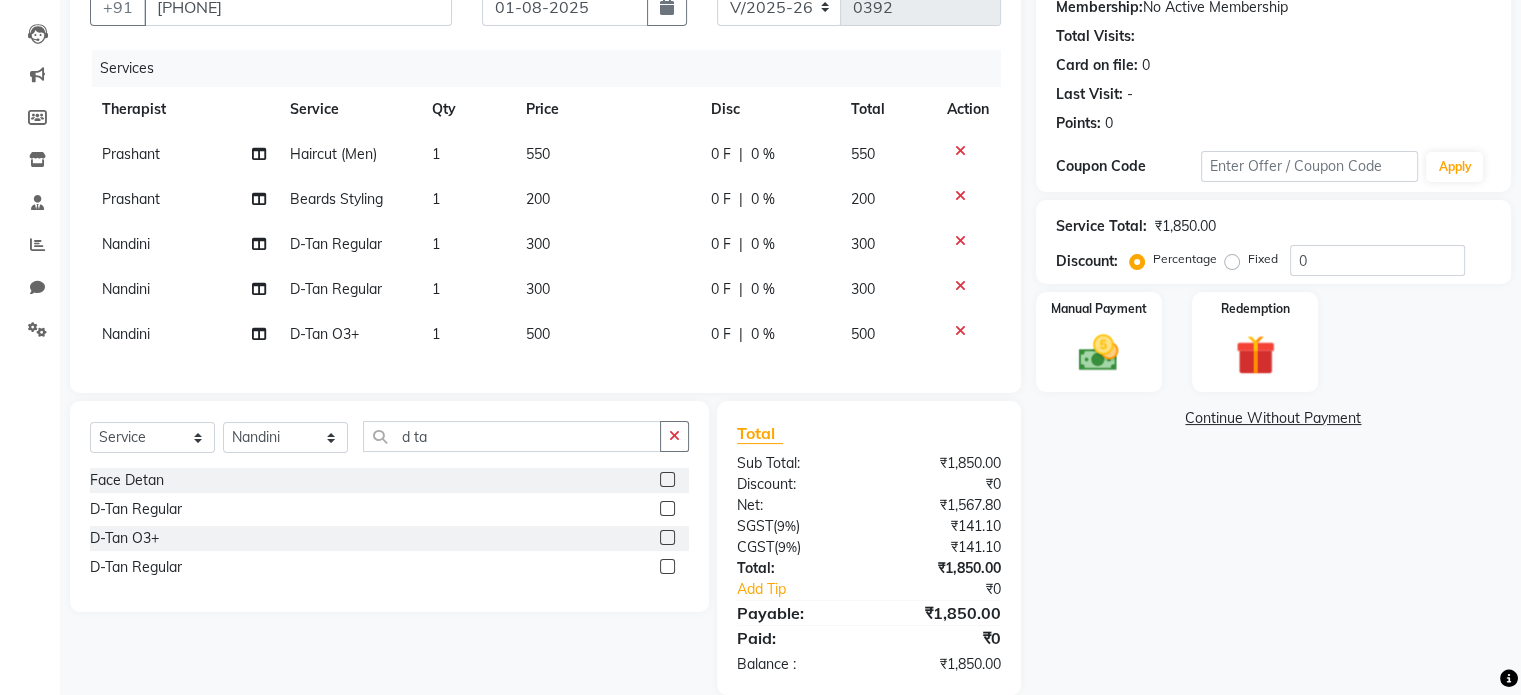 click 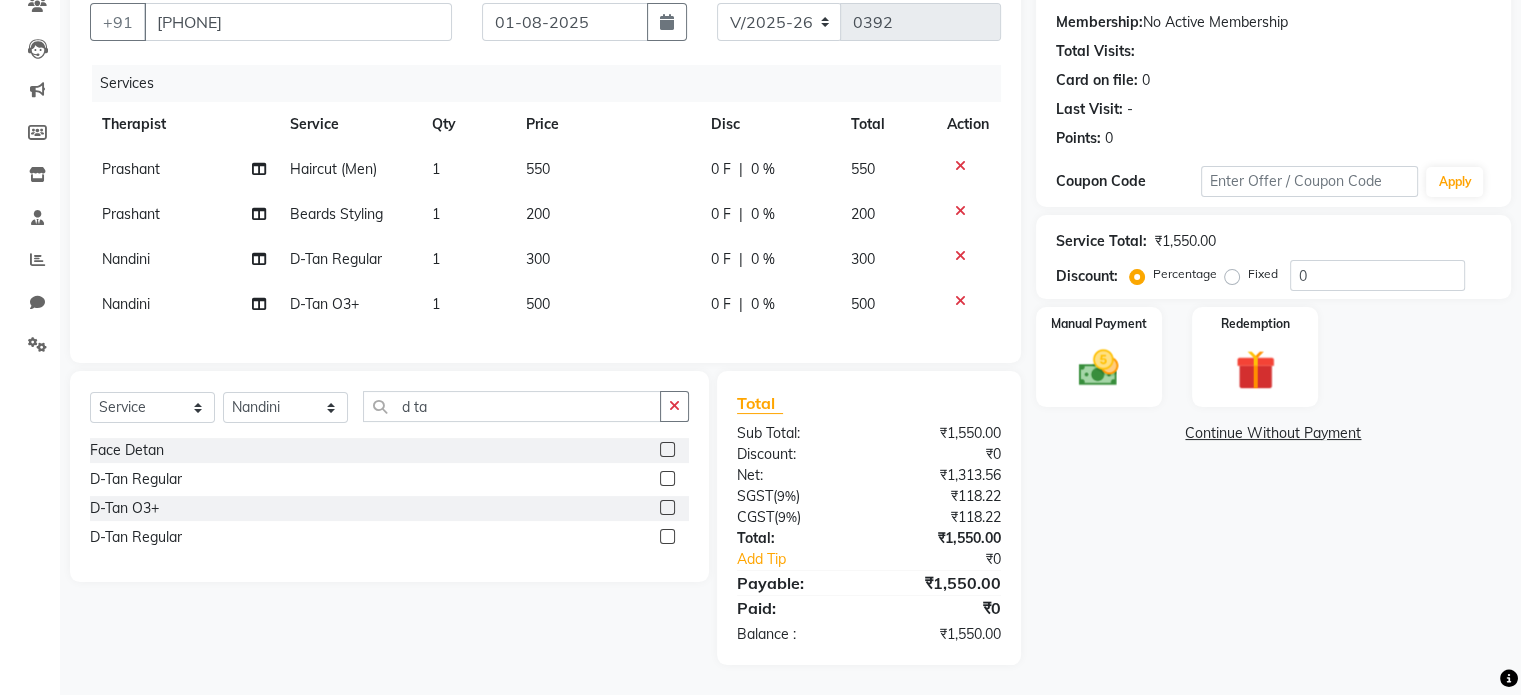 click 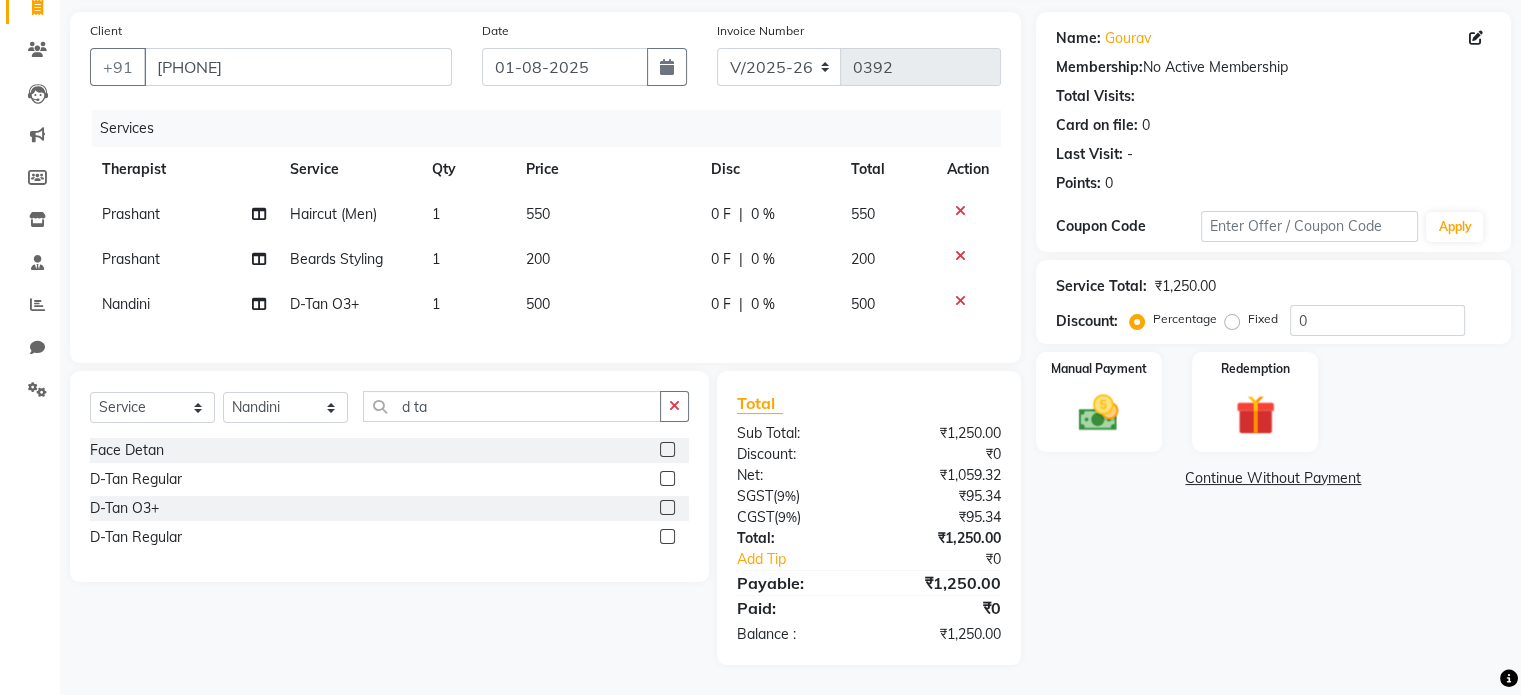 scroll, scrollTop: 153, scrollLeft: 0, axis: vertical 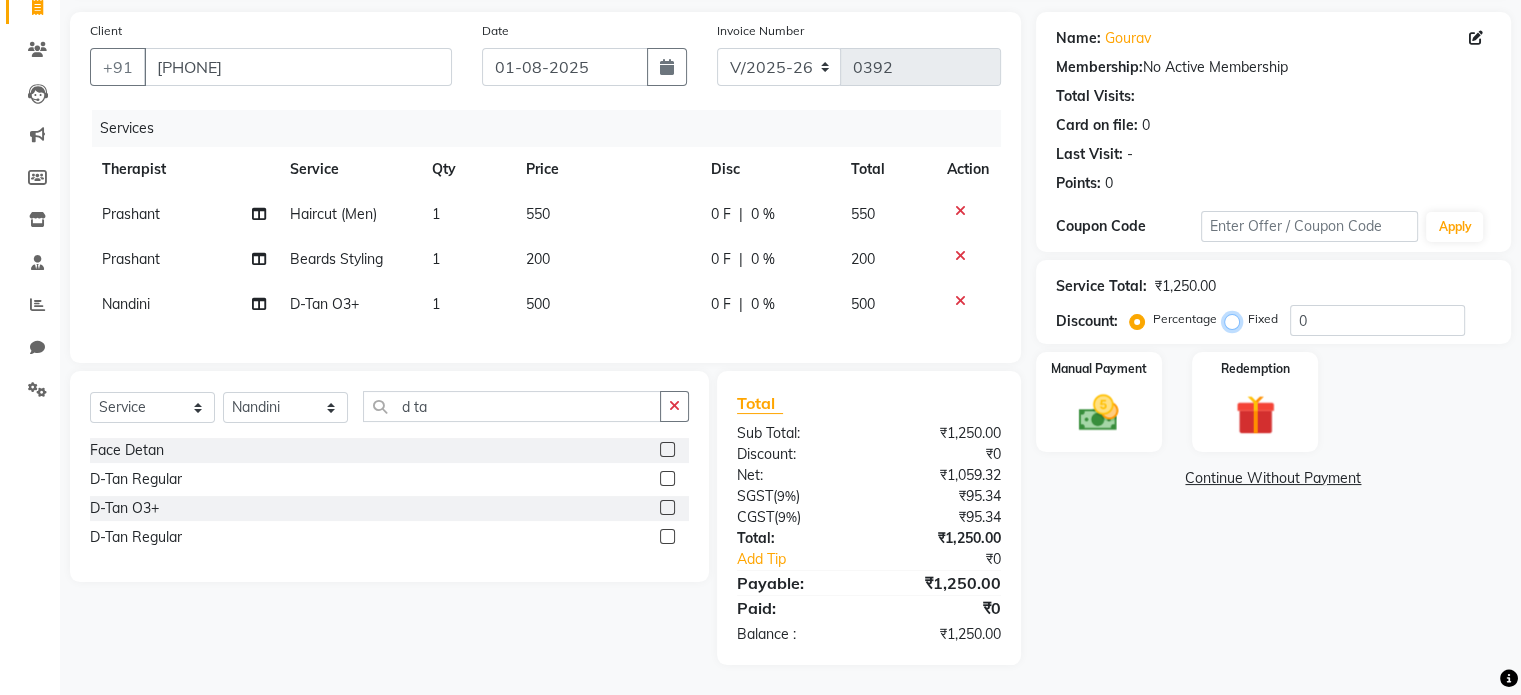 click on "Fixed" at bounding box center [1236, 319] 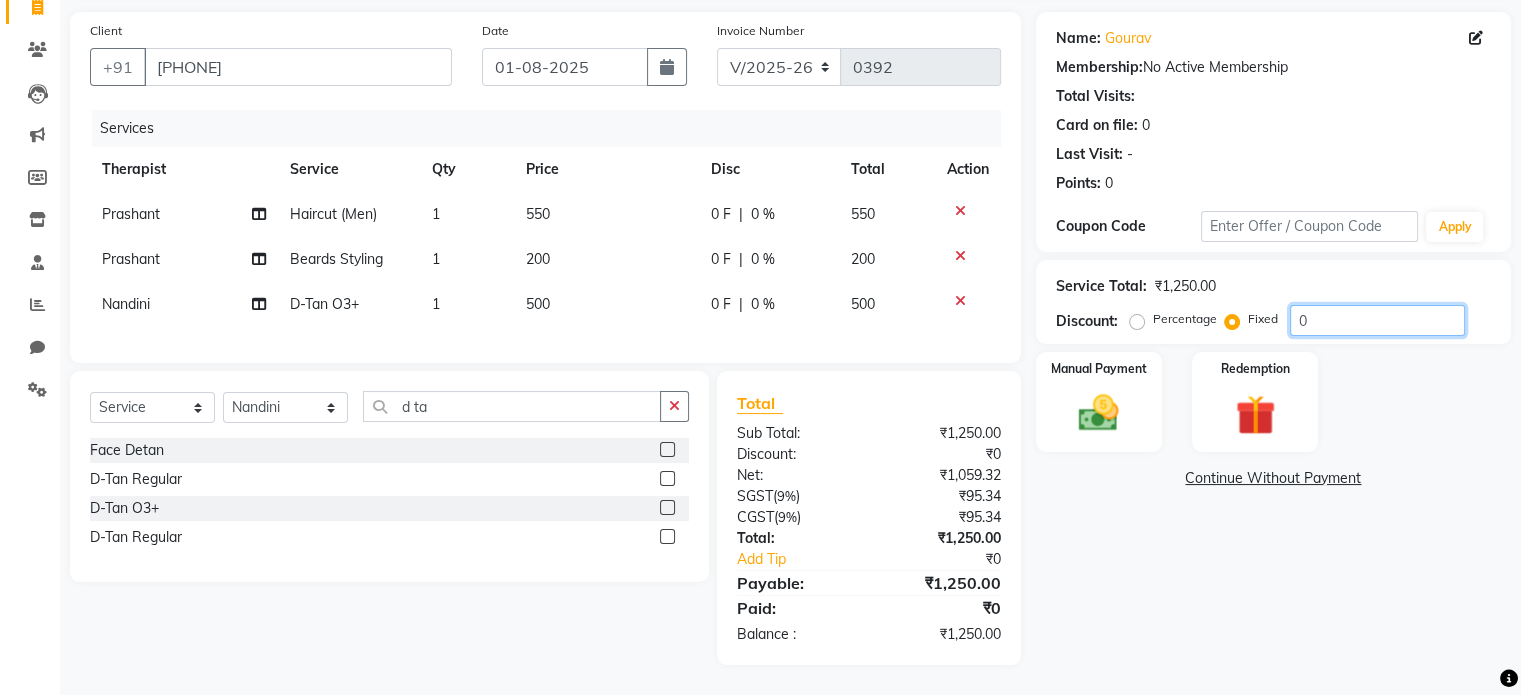 click on "0" 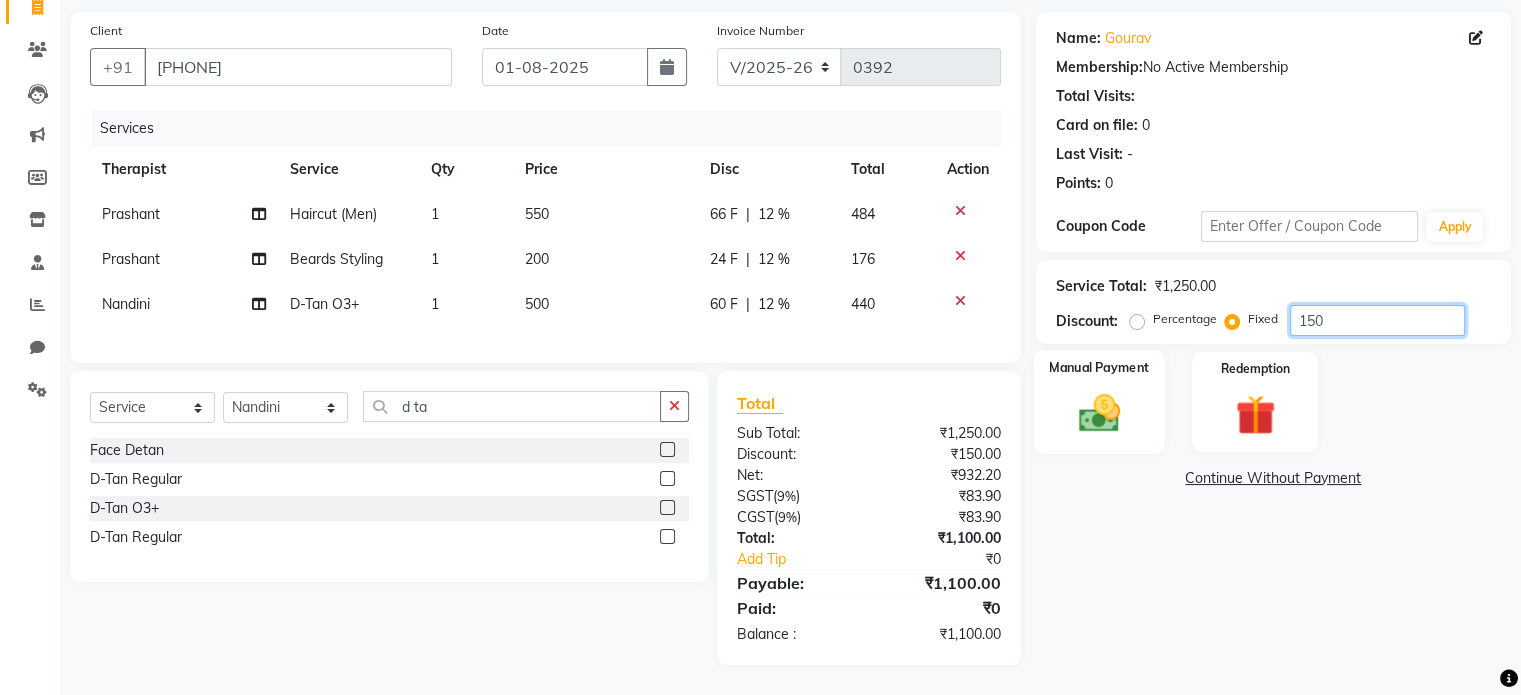 type on "150" 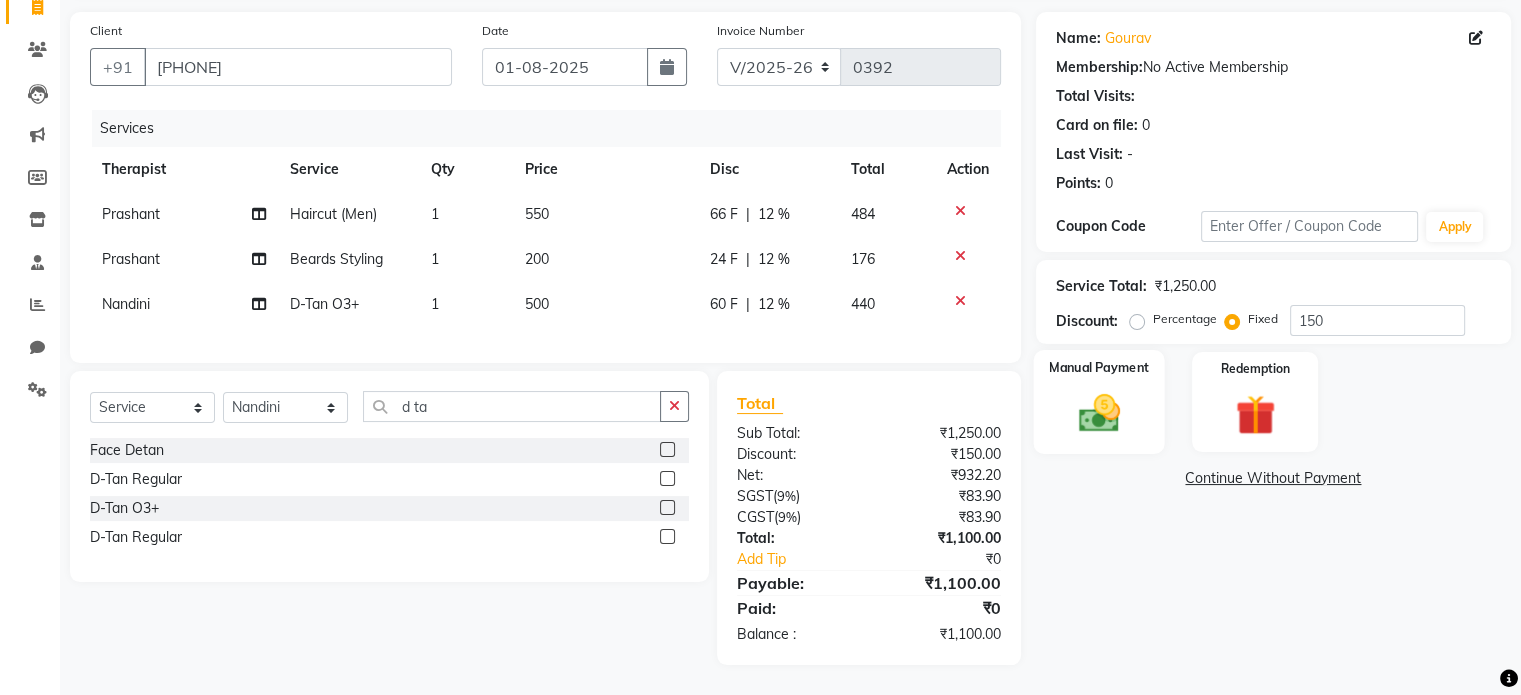 click 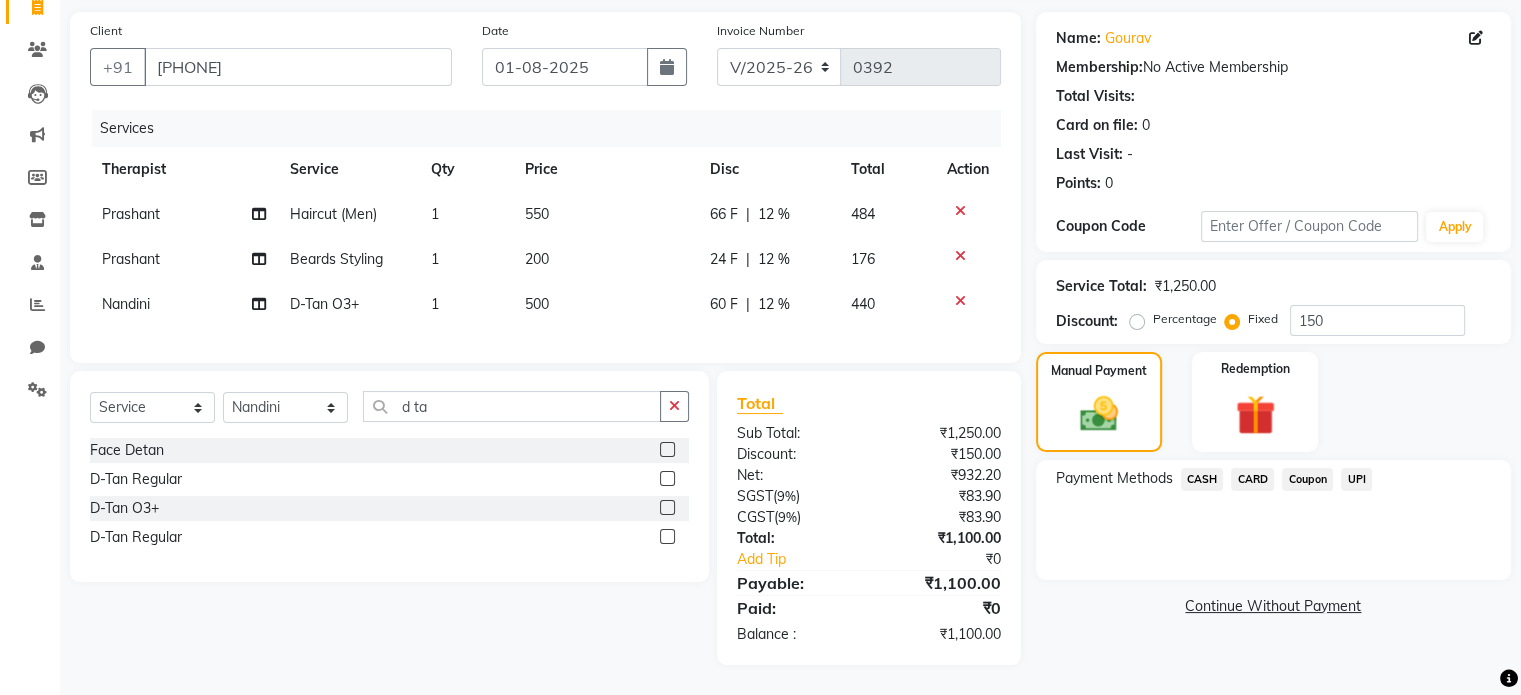 click on "CASH" 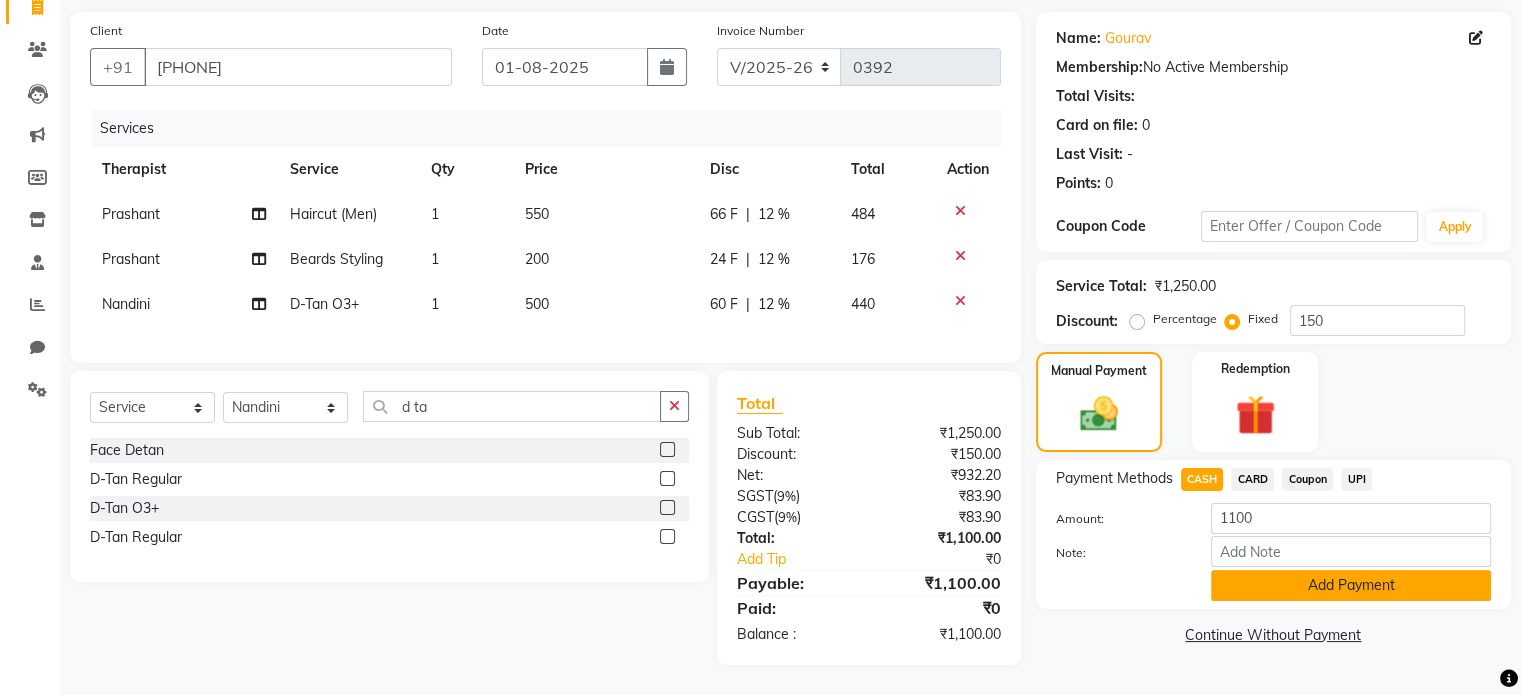 click on "Add Payment" 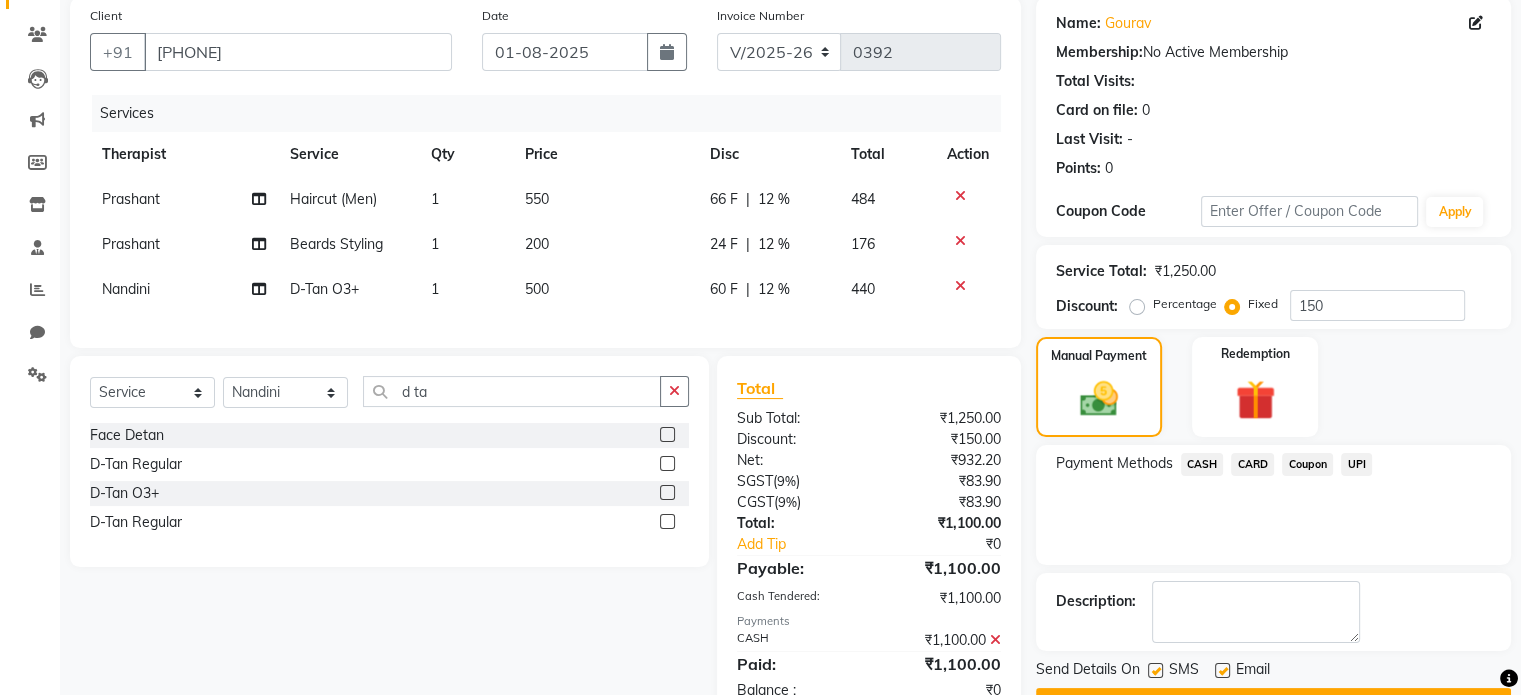 scroll, scrollTop: 224, scrollLeft: 0, axis: vertical 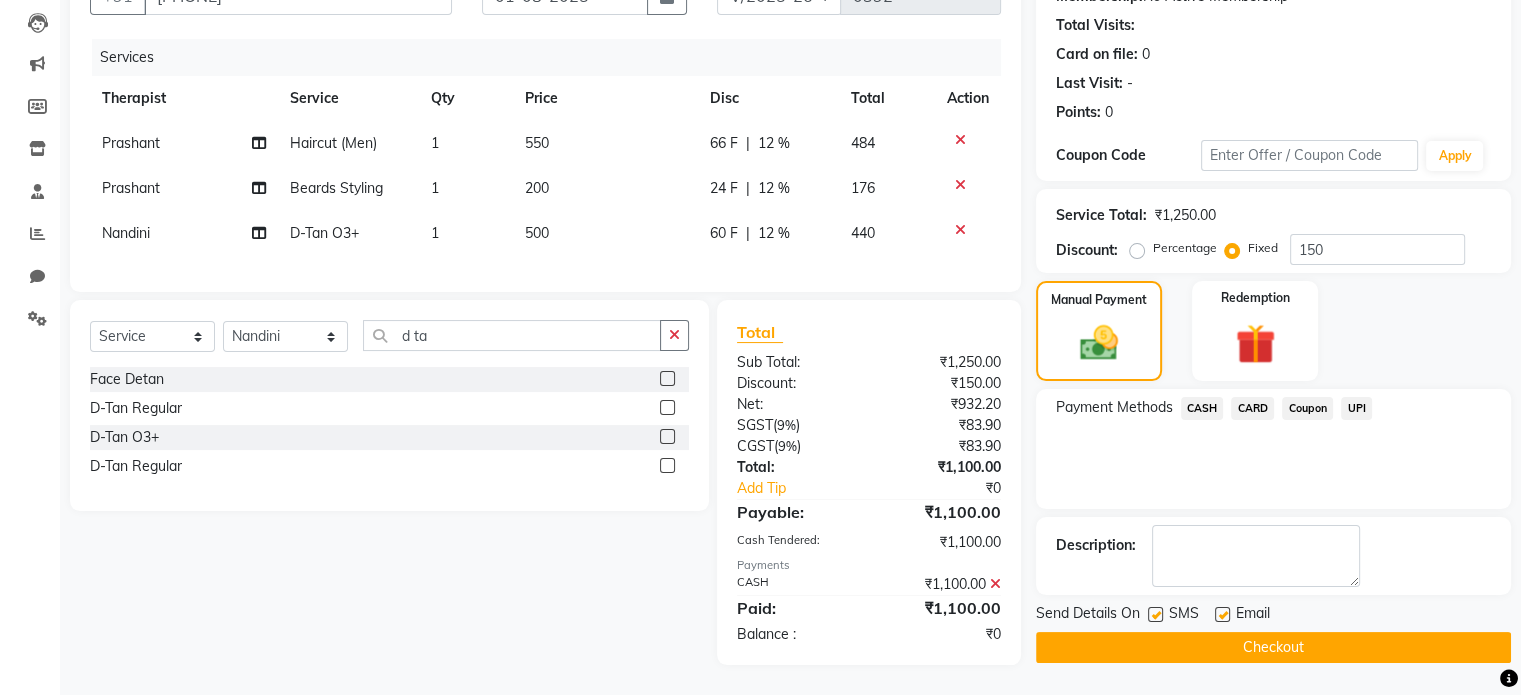 click on "Checkout" 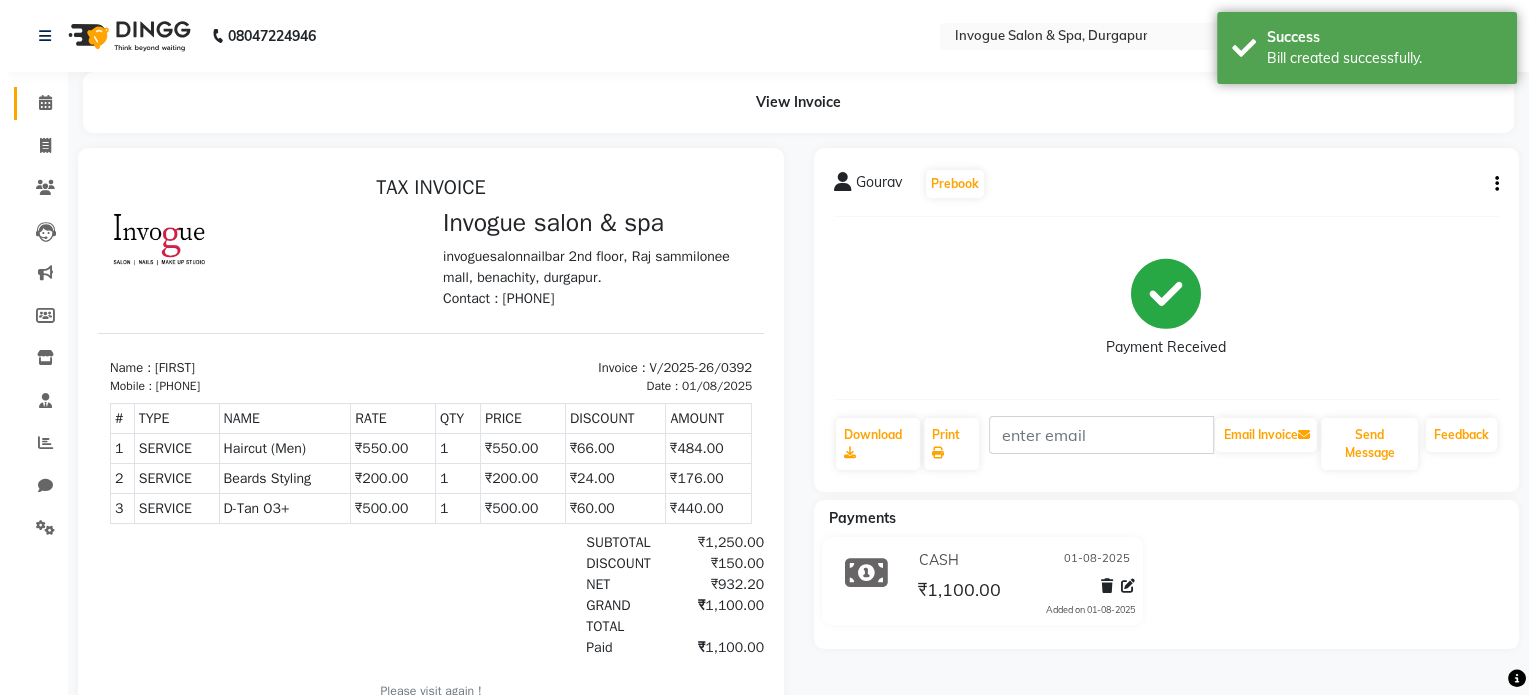 scroll, scrollTop: 0, scrollLeft: 0, axis: both 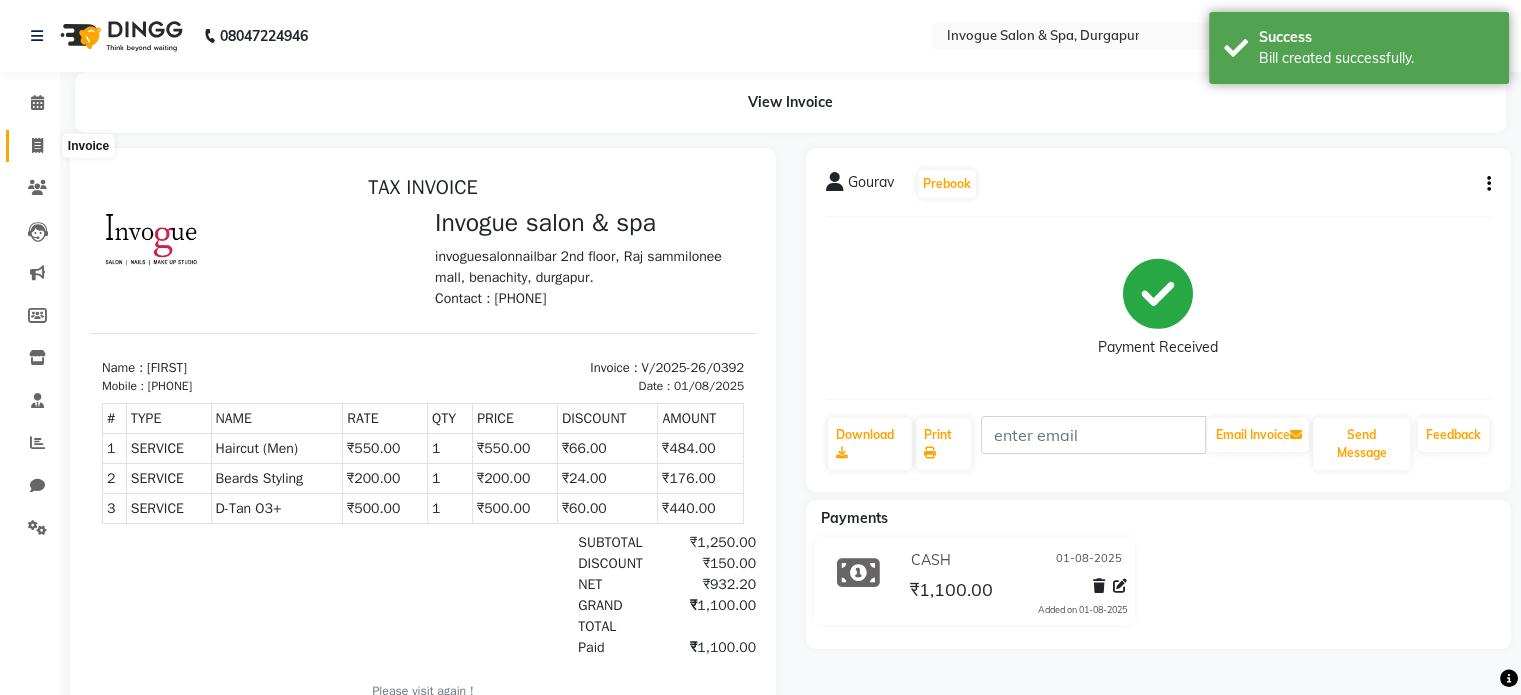 click 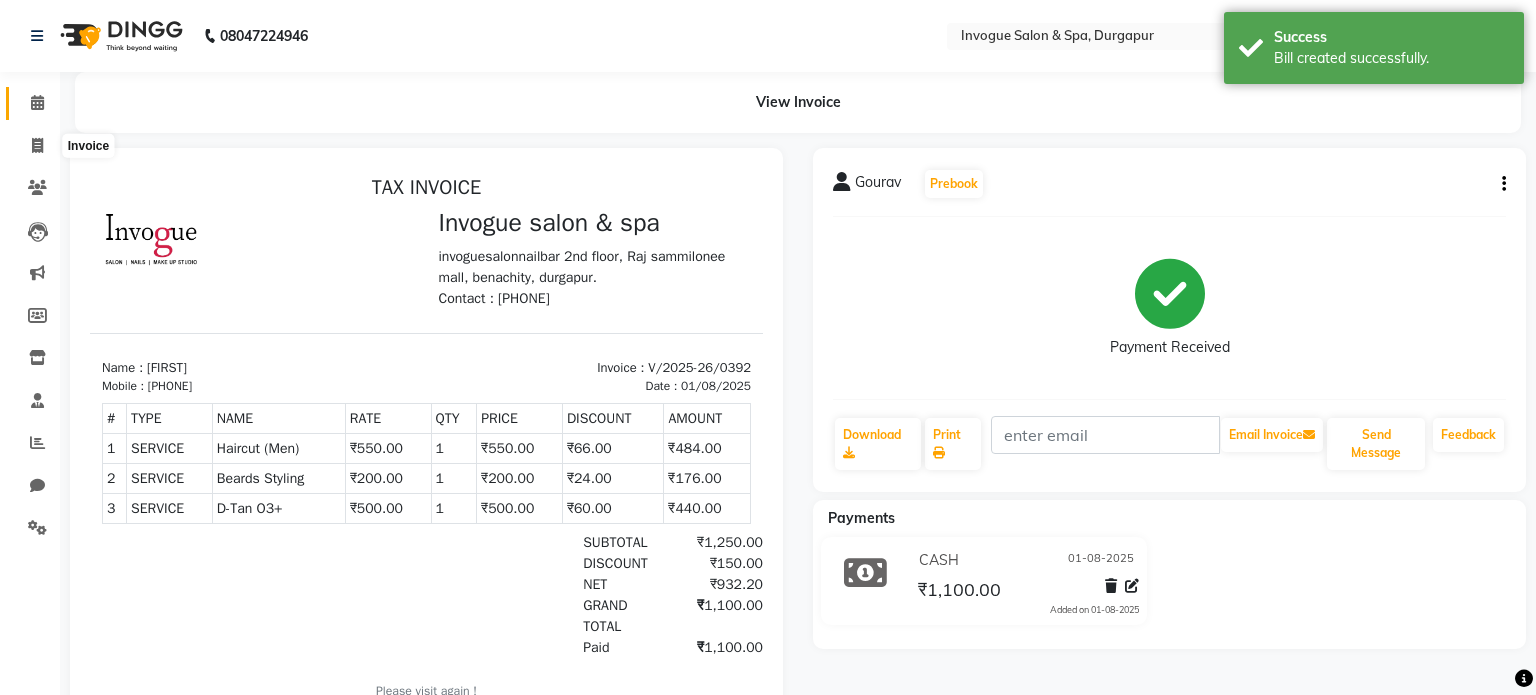 select on "service" 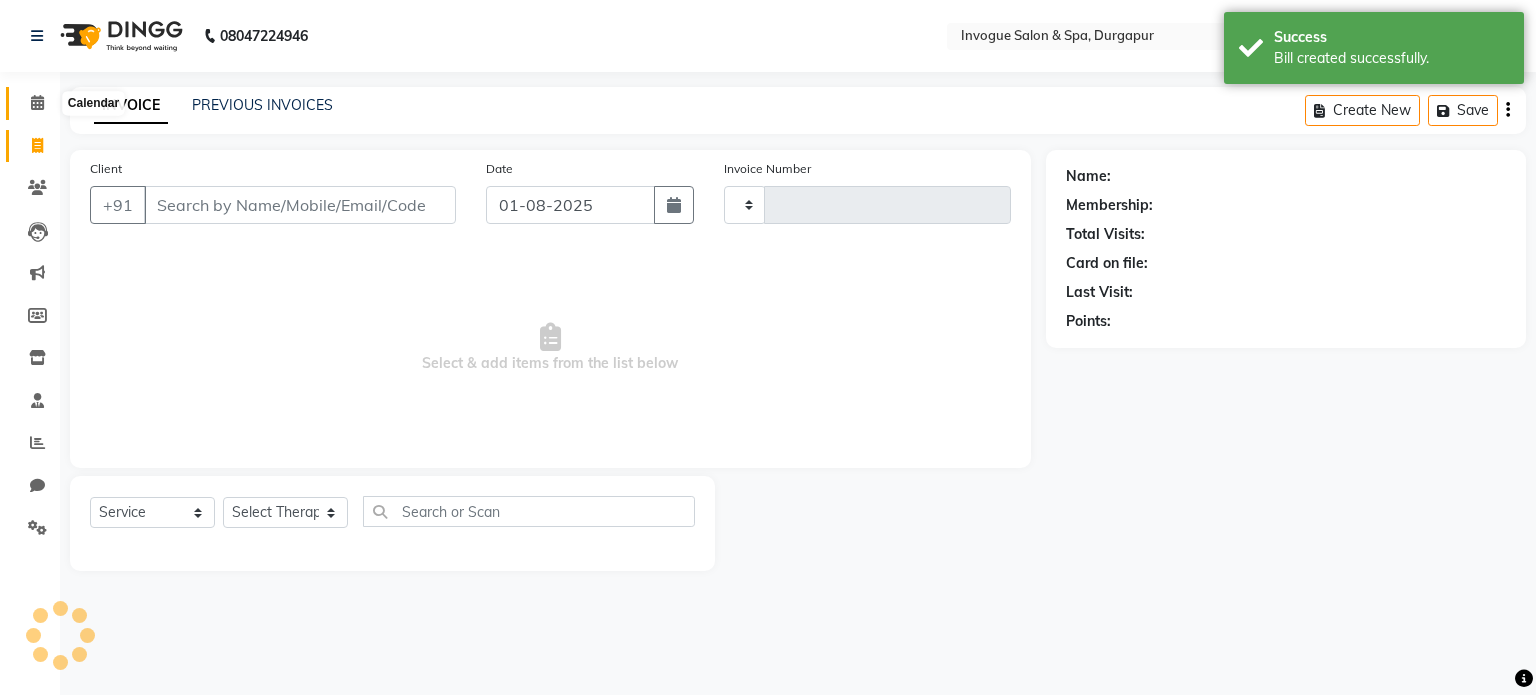 type on "0393" 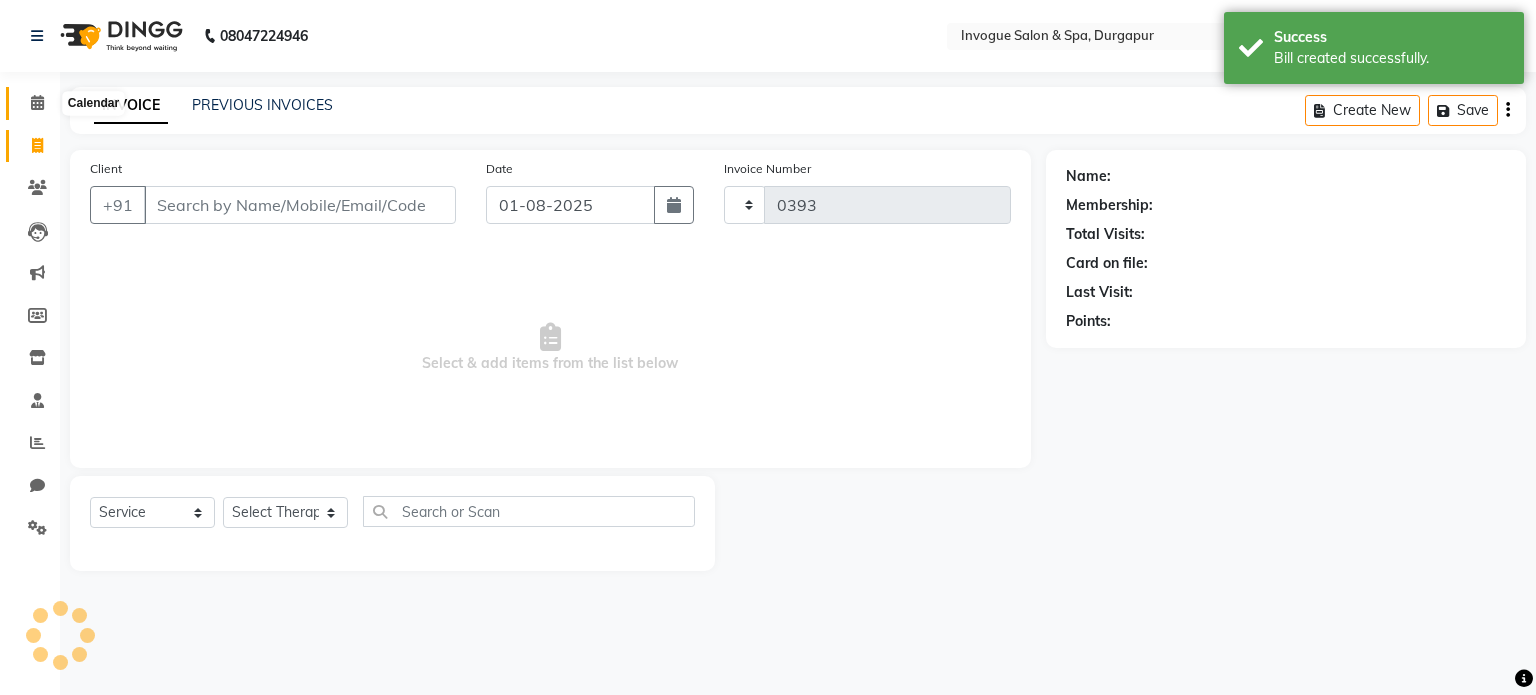 select on "8086" 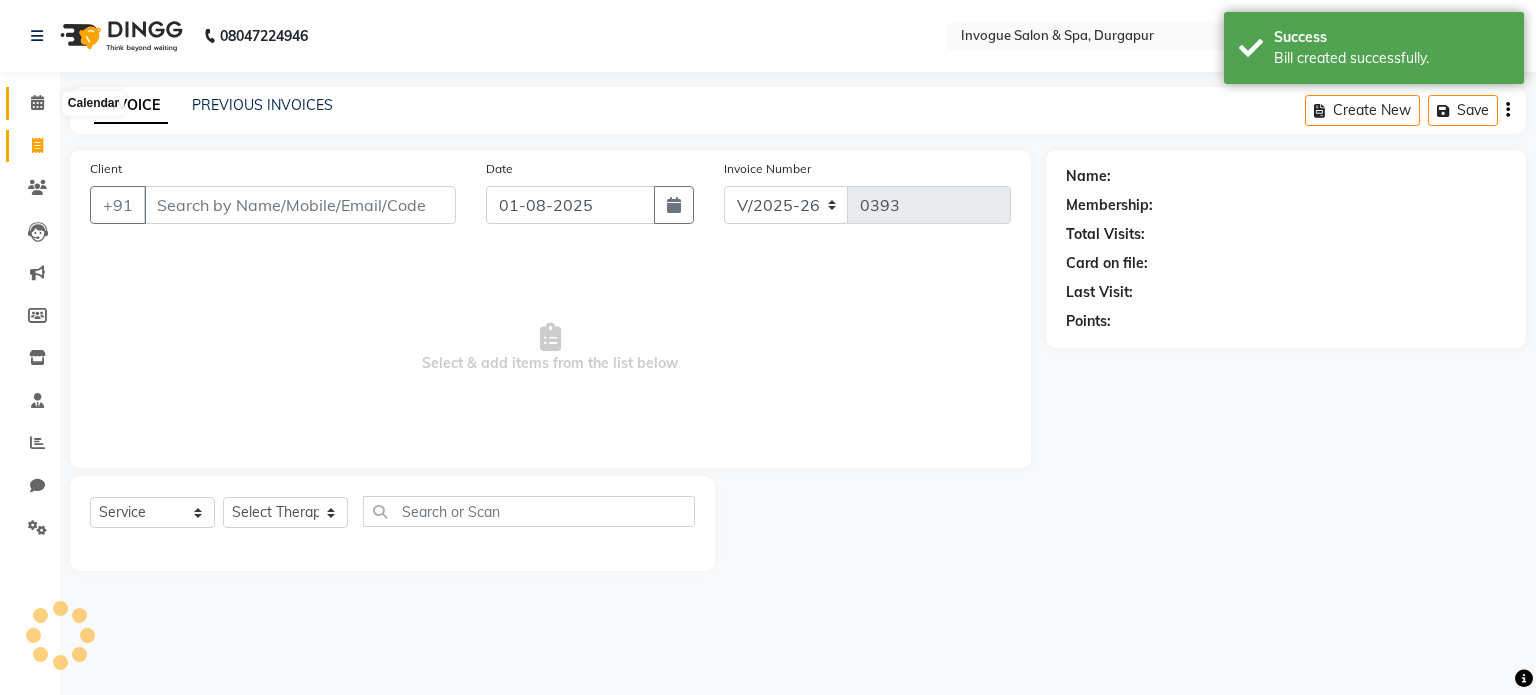 click 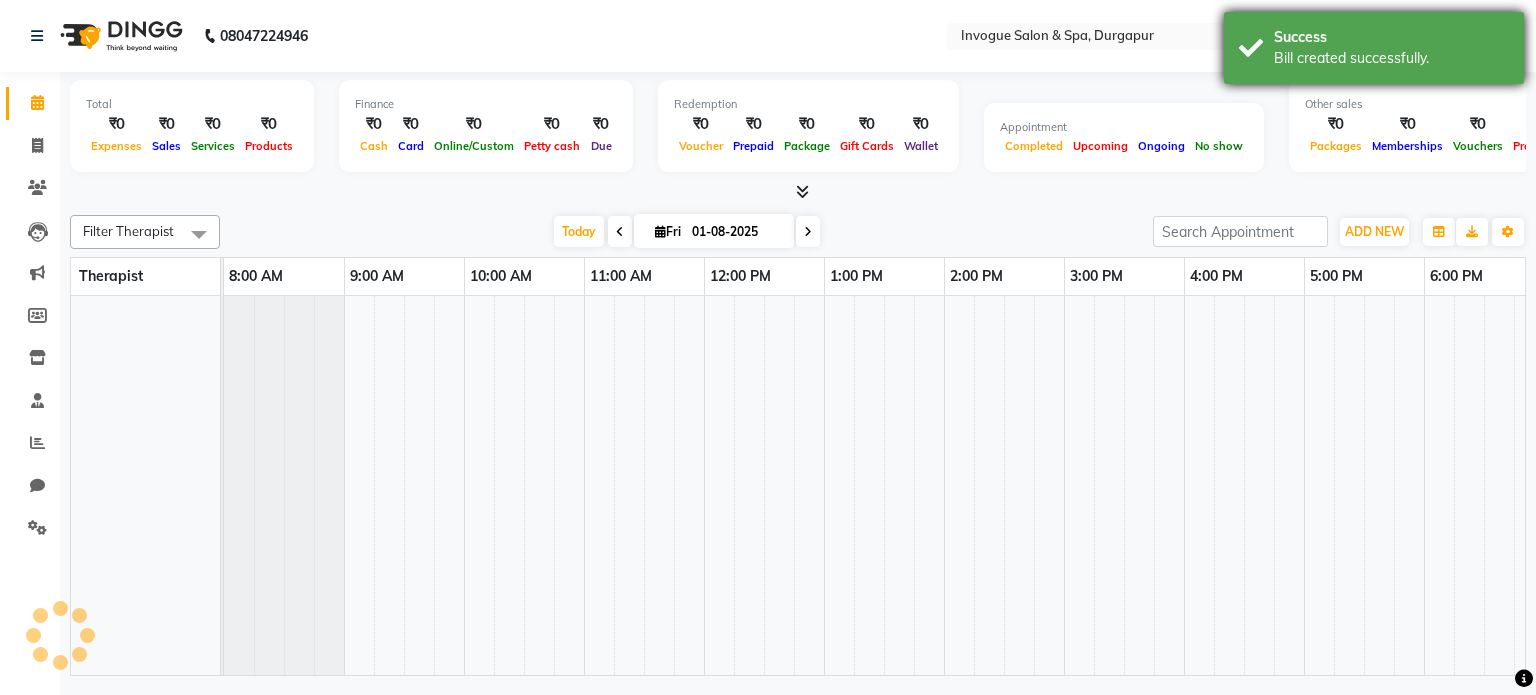 scroll, scrollTop: 0, scrollLeft: 0, axis: both 